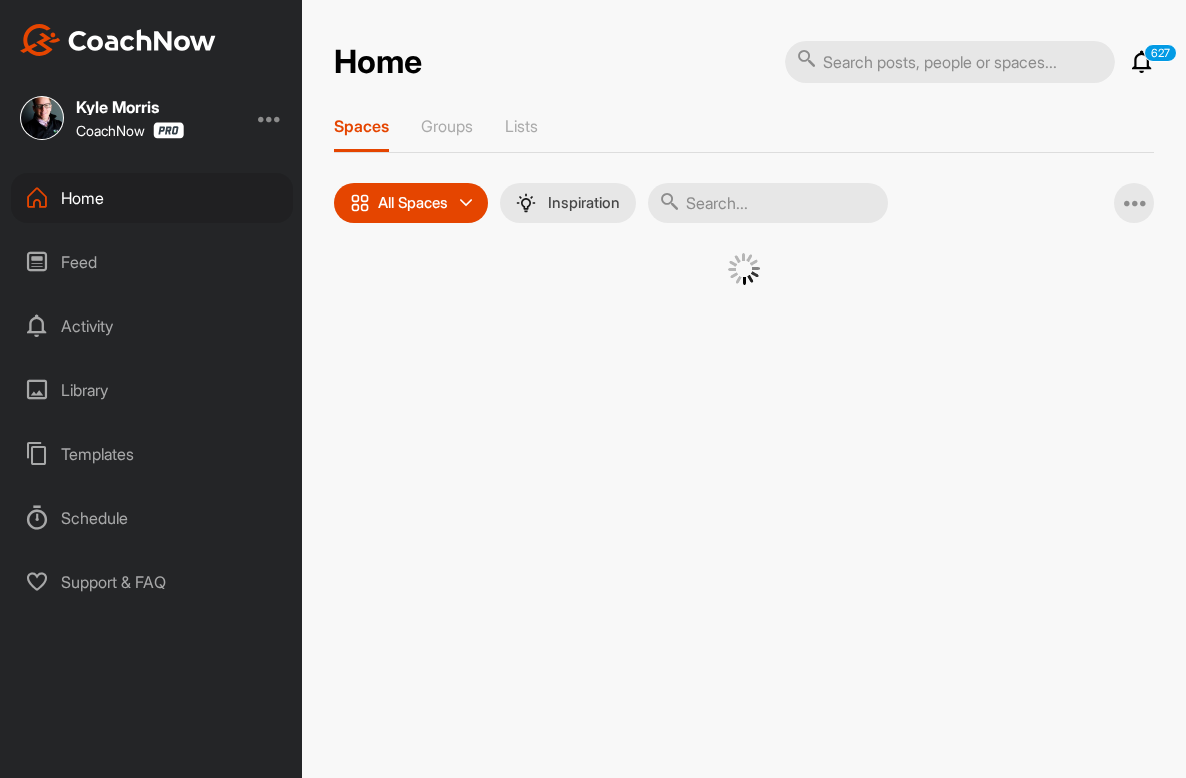 scroll, scrollTop: 0, scrollLeft: 0, axis: both 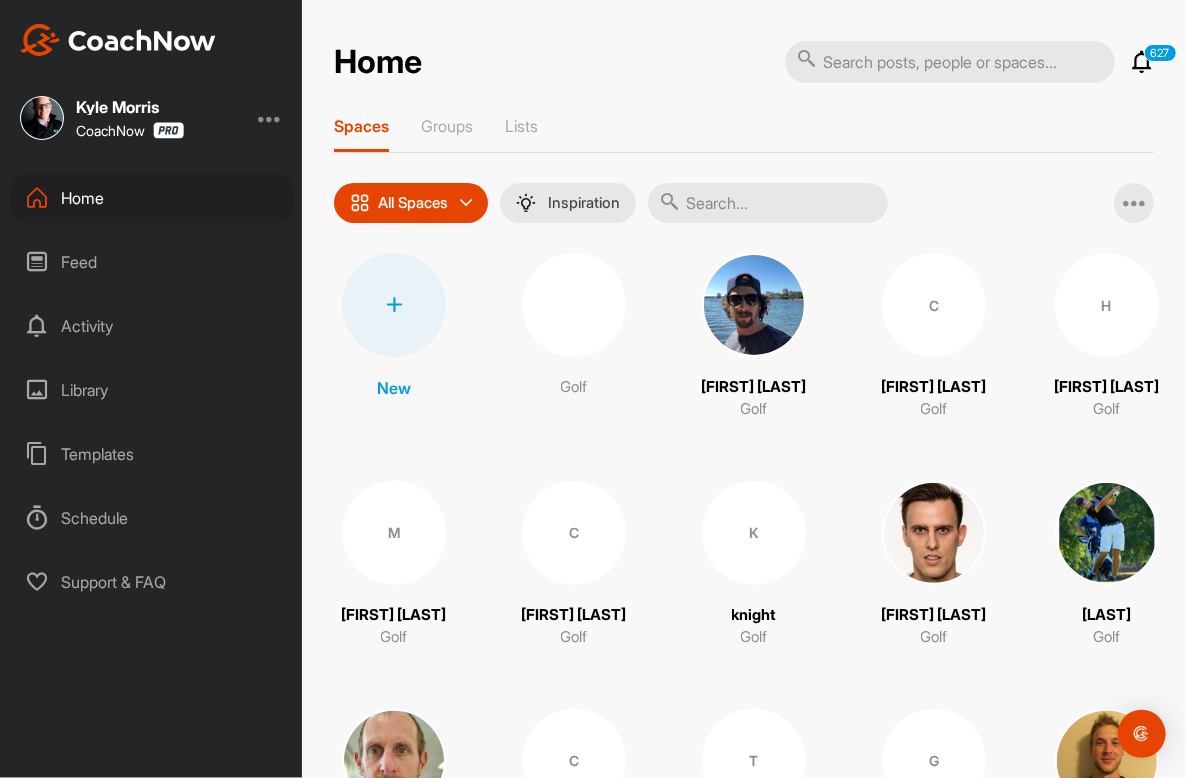 click at bounding box center [394, 305] 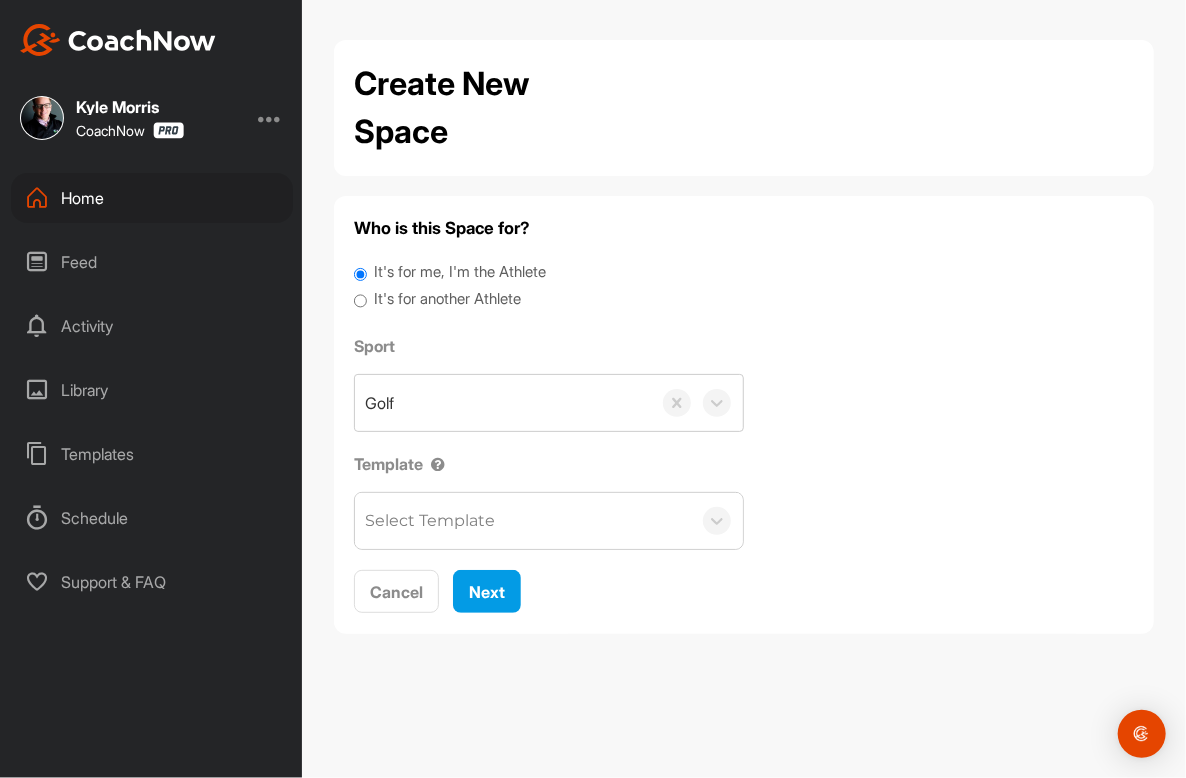 click on "It's for another Athlete" at bounding box center [448, 299] 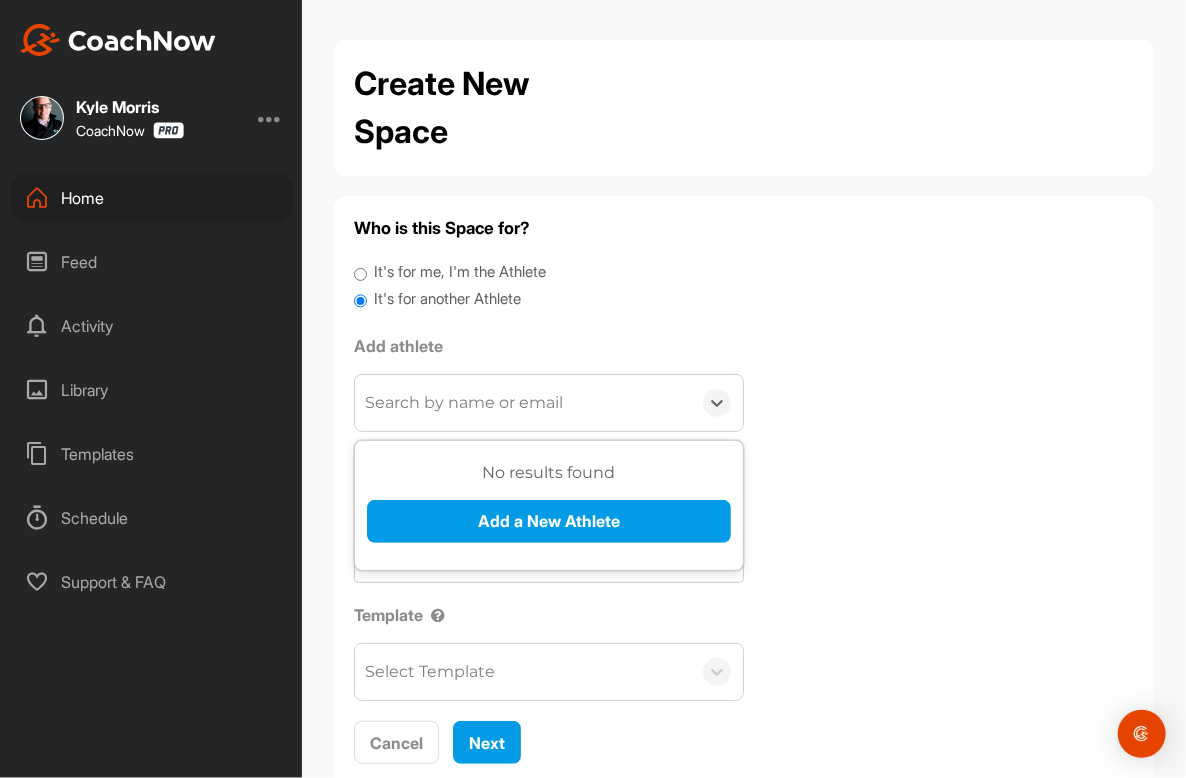 drag, startPoint x: 461, startPoint y: 403, endPoint x: 468, endPoint y: 419, distance: 17.464249 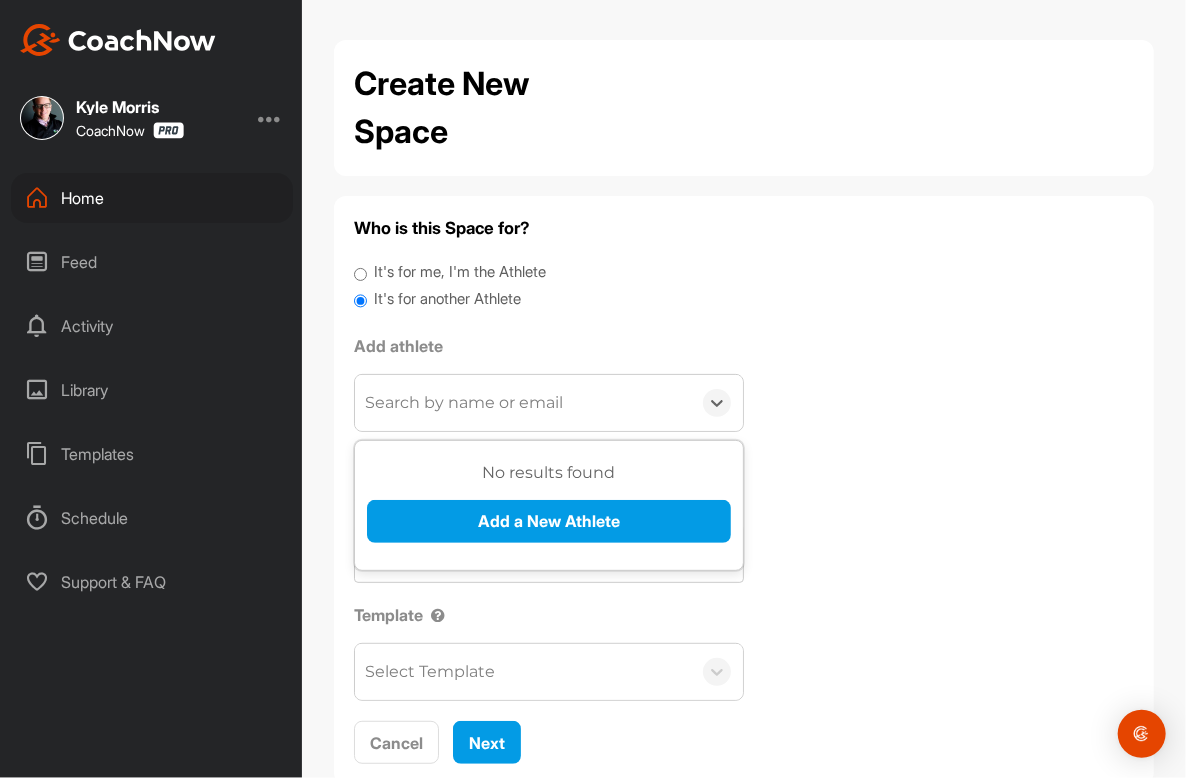 click on "Search by name or email" at bounding box center (464, 403) 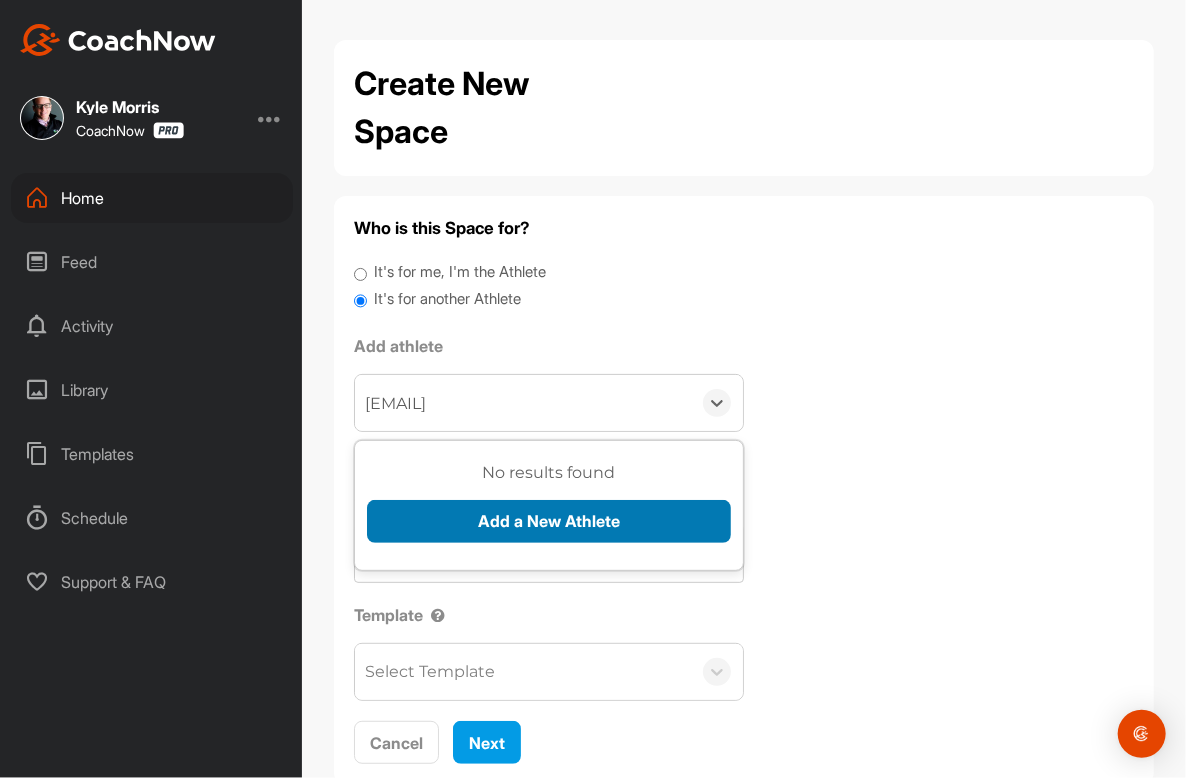 click on "Add a New Athlete" at bounding box center [549, 521] 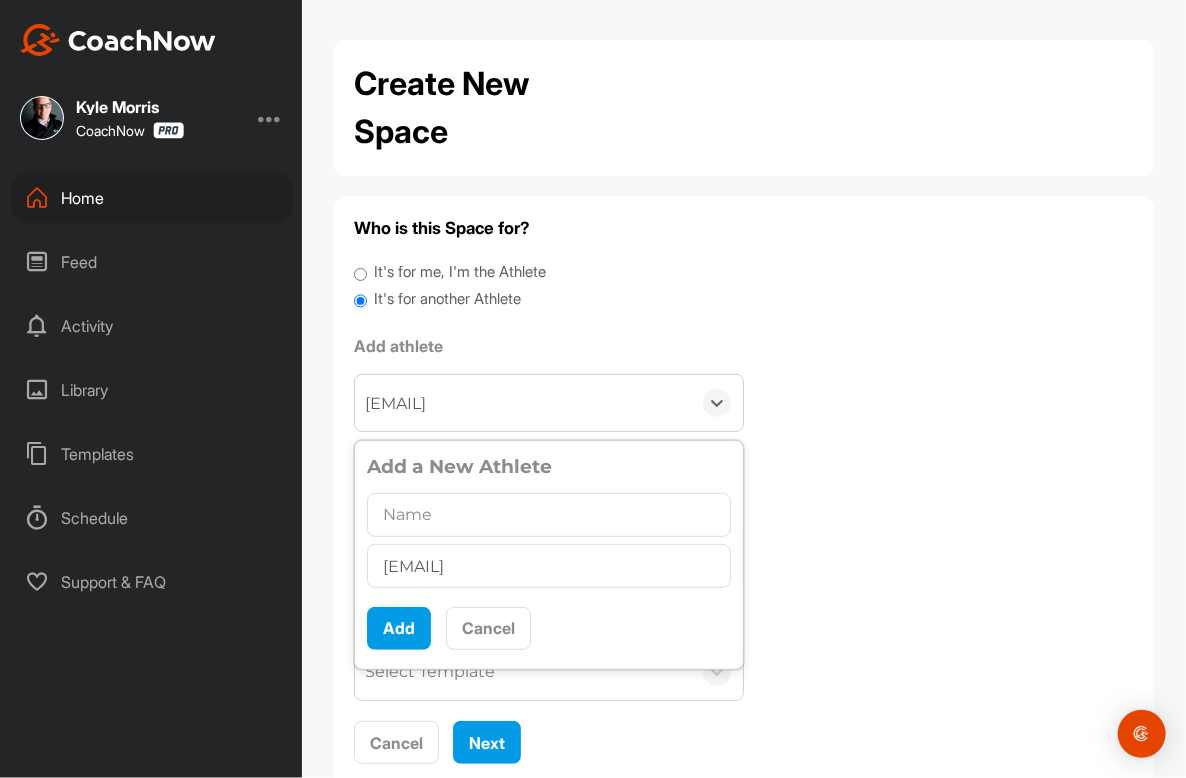 type on "[EMAIL]" 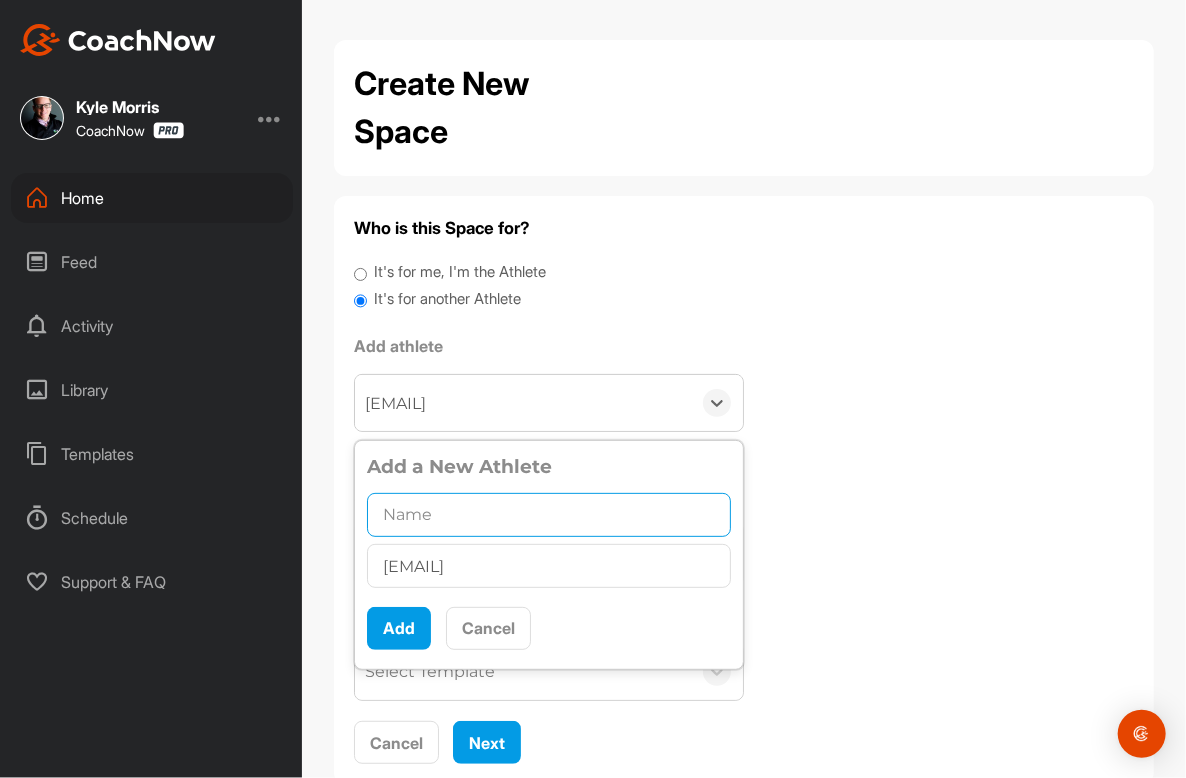 drag, startPoint x: 411, startPoint y: 520, endPoint x: 419, endPoint y: 543, distance: 24.351591 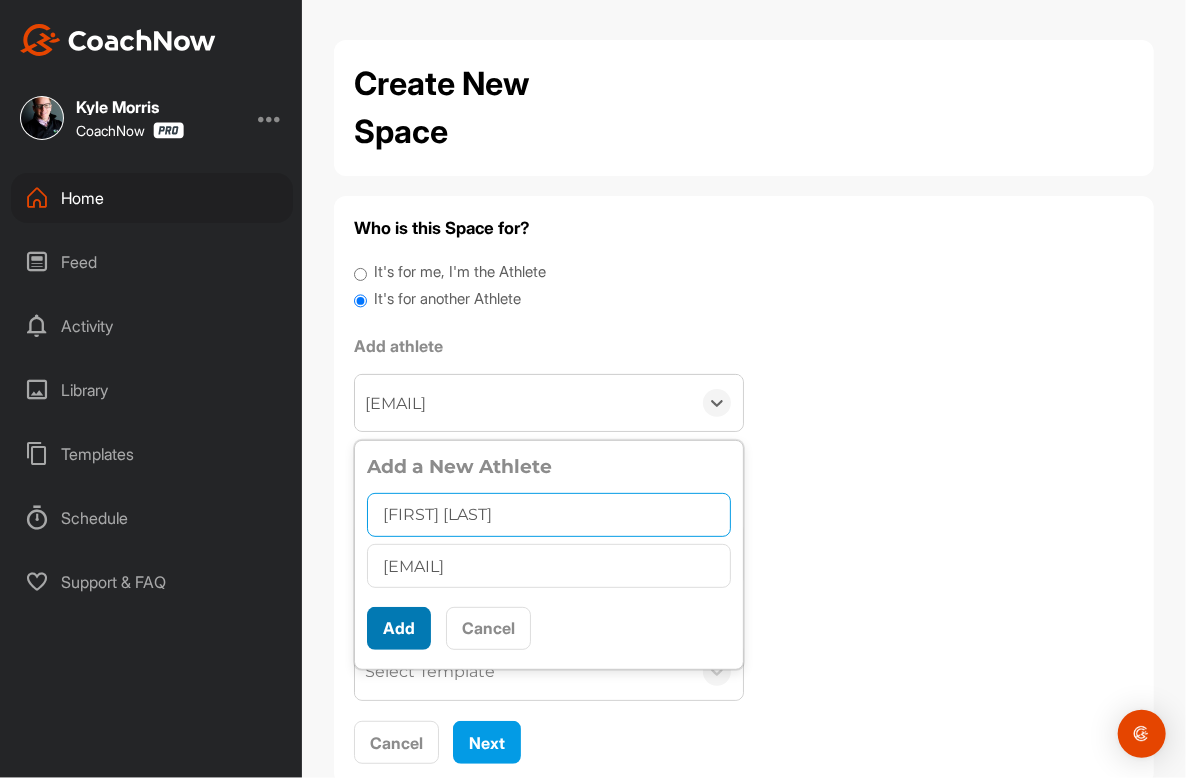 type on "[FIRST] [LAST]" 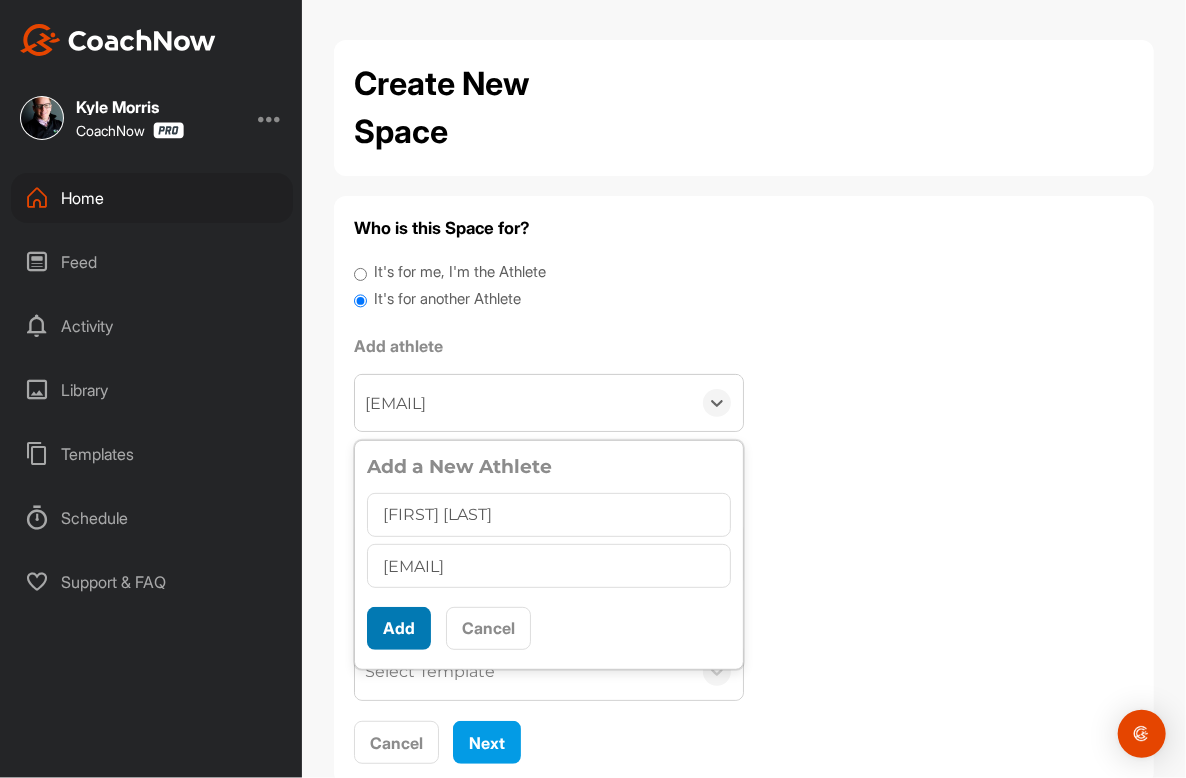 click on "Add" at bounding box center (399, 628) 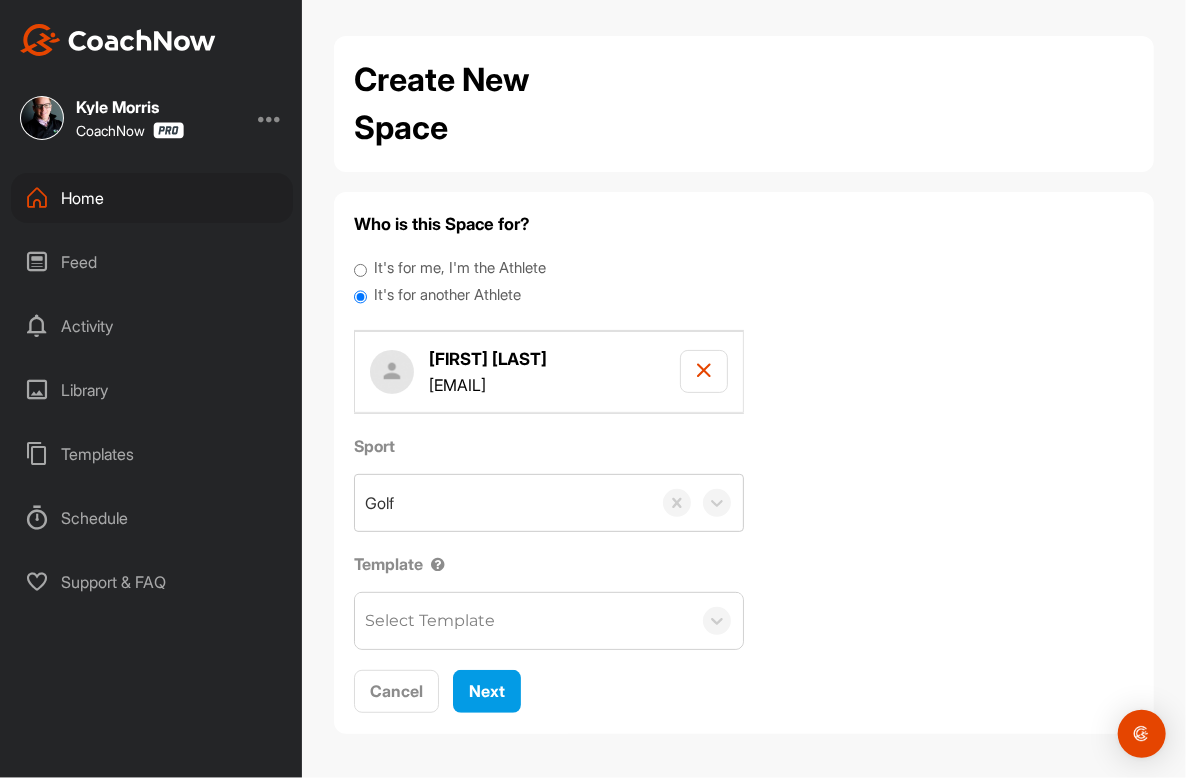 click on "Select Template" at bounding box center (523, 621) 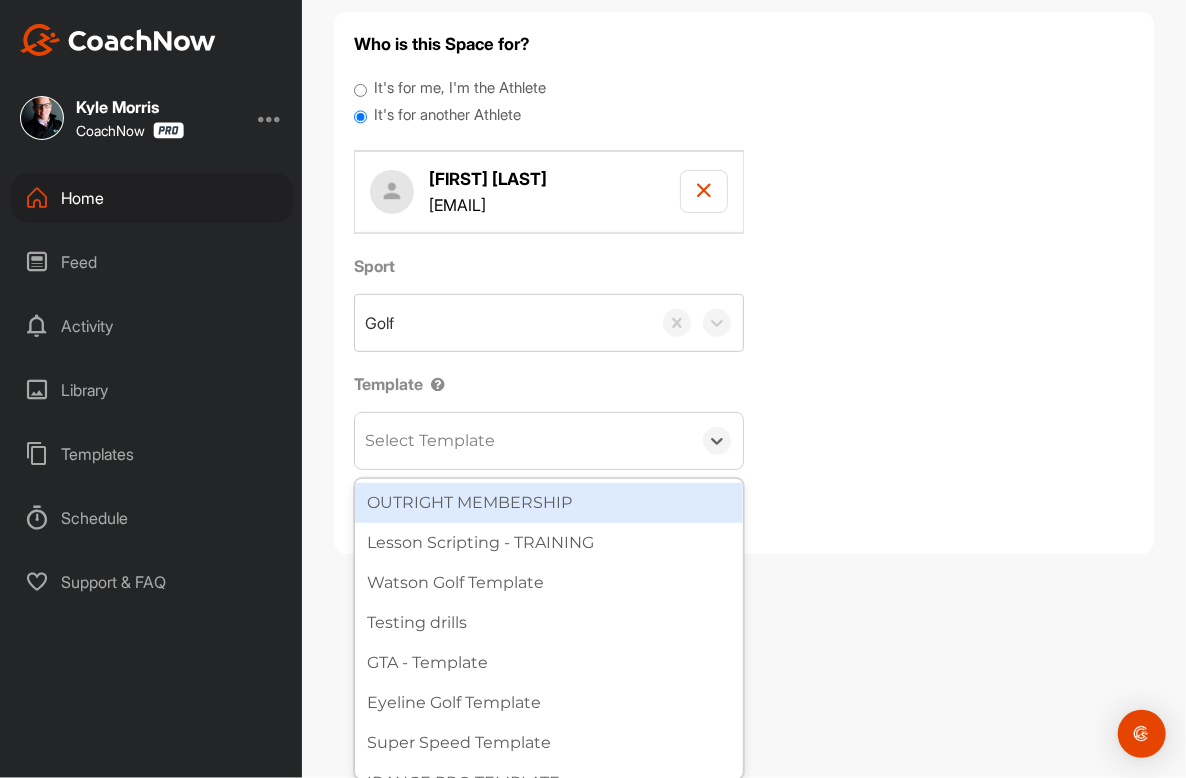 click on "OUTRIGHT MEMBERSHIP" at bounding box center [549, 503] 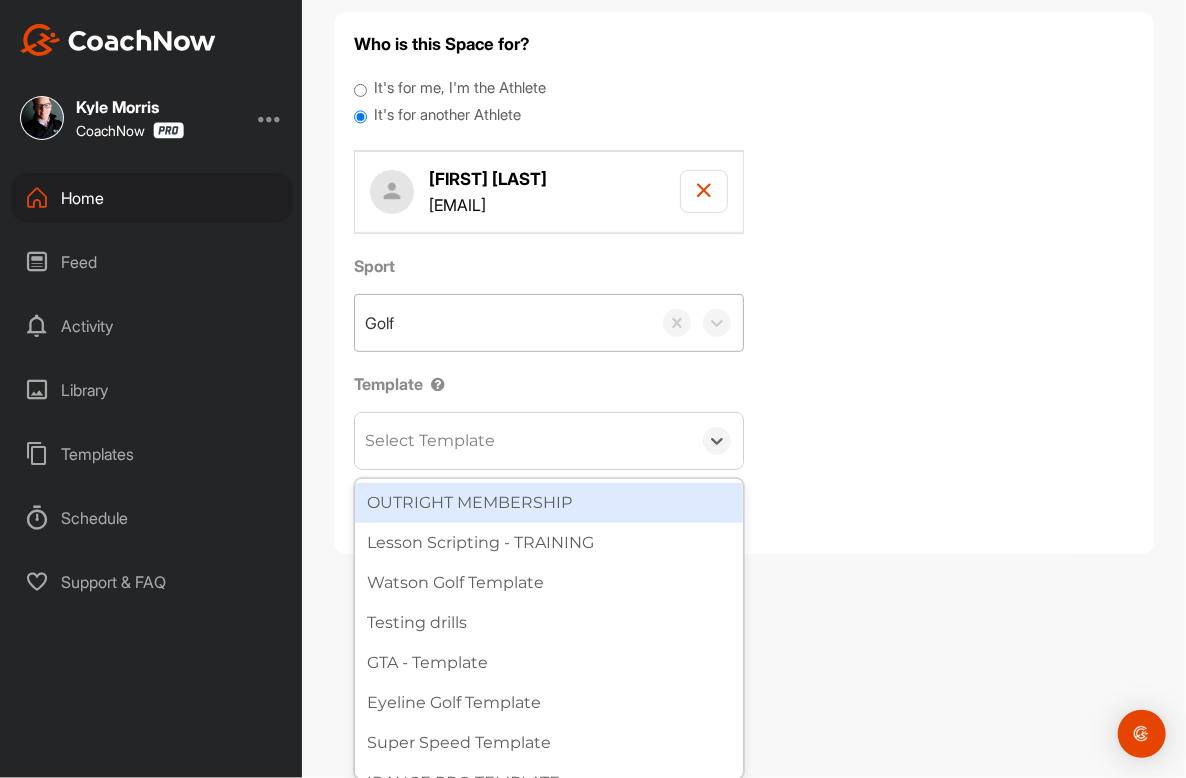 scroll, scrollTop: 4, scrollLeft: 0, axis: vertical 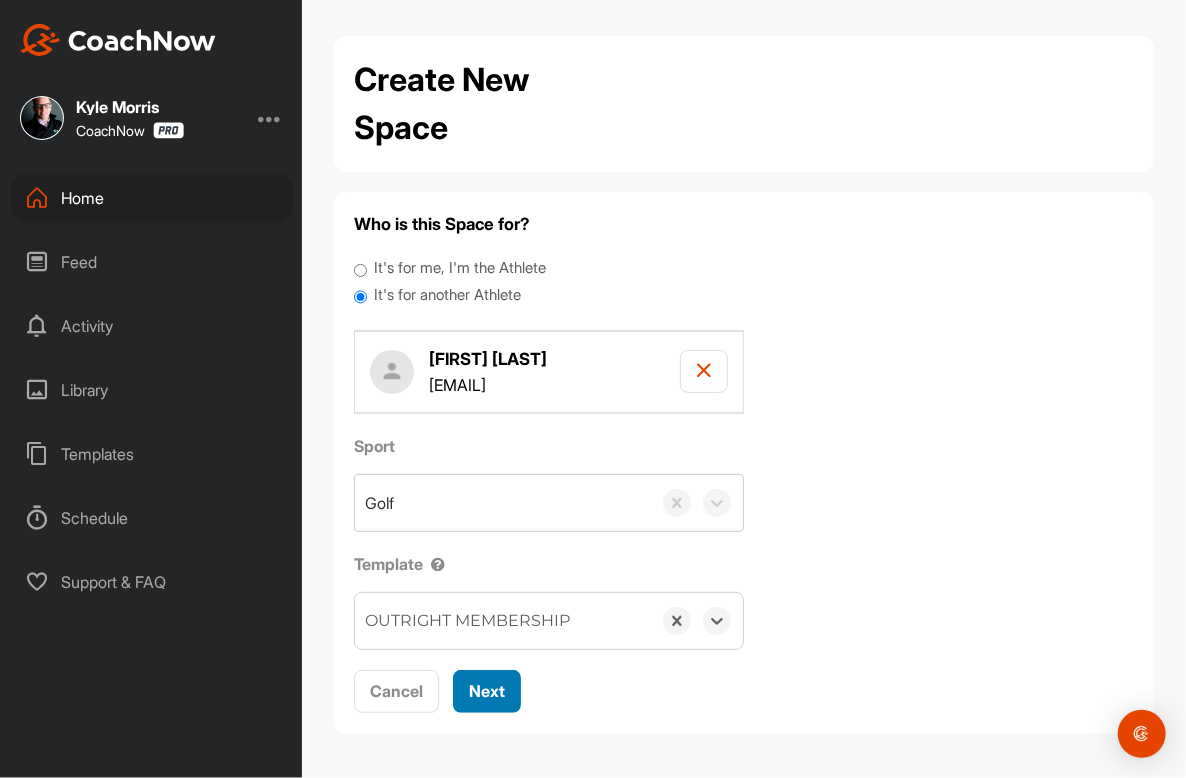 click on "Next" at bounding box center (487, 691) 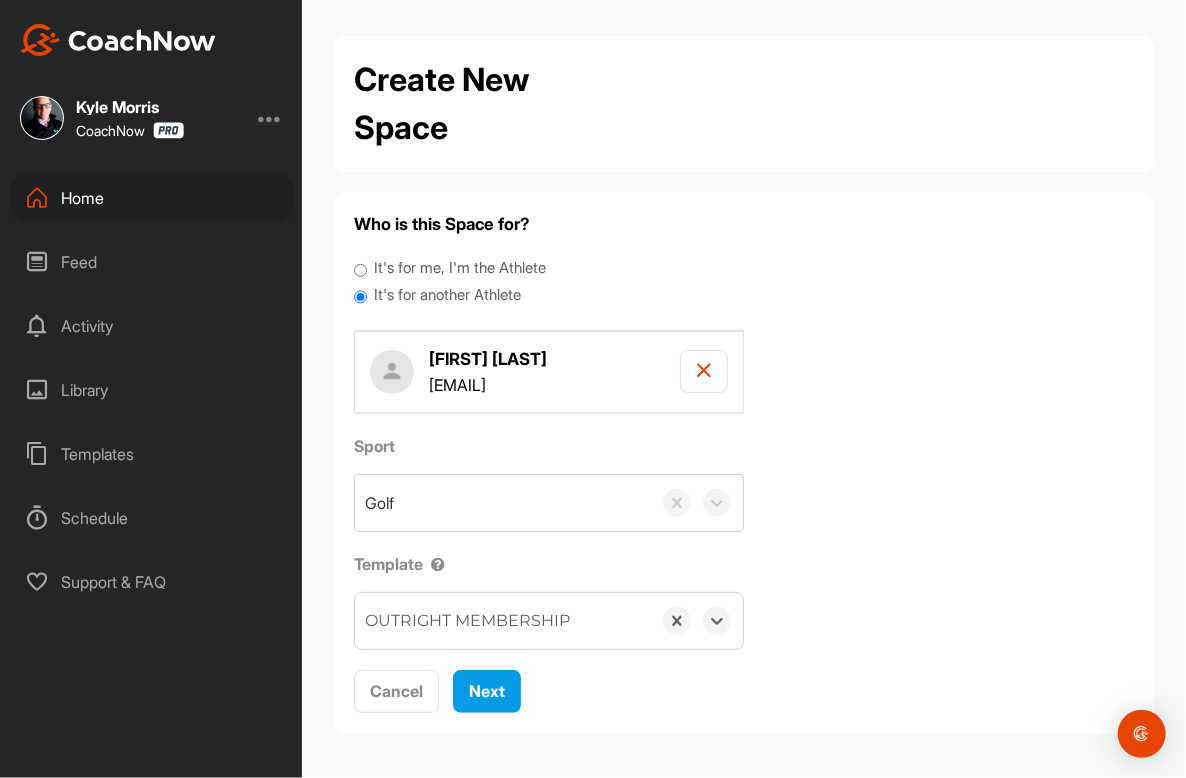 scroll, scrollTop: 0, scrollLeft: 0, axis: both 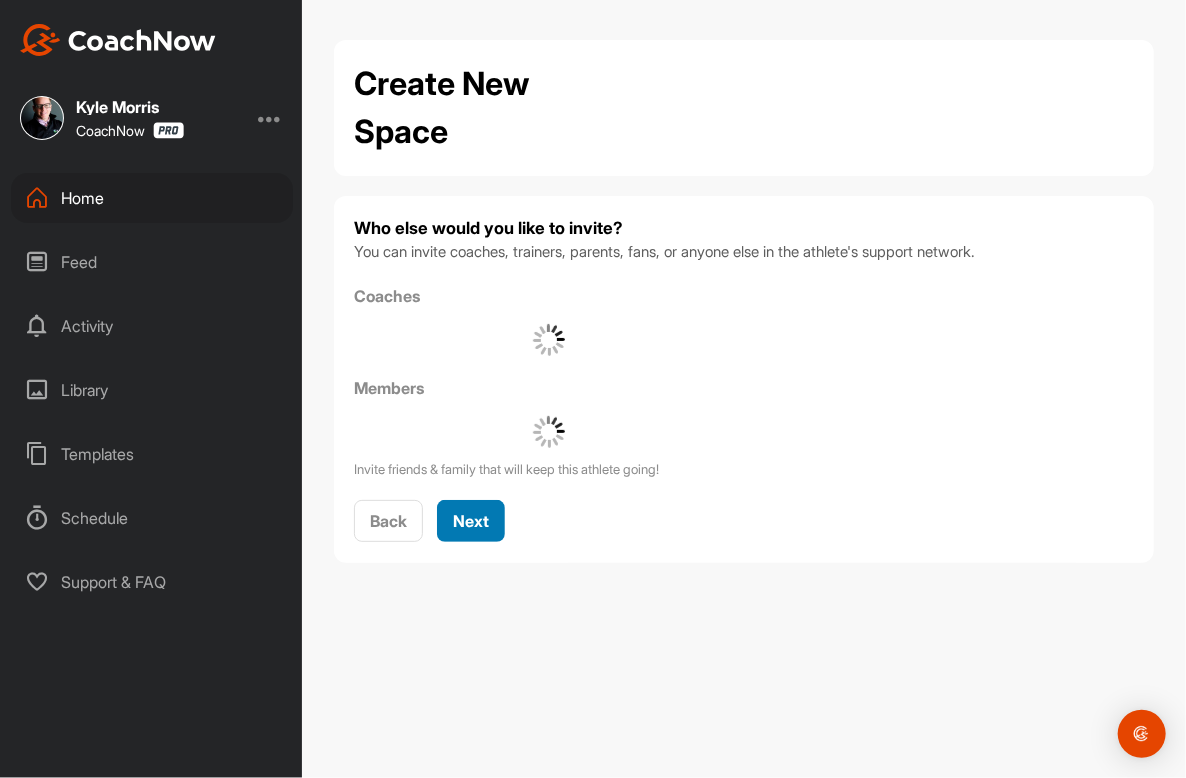 click on "Who else would you like to invite? You can invite coaches, trainers, parents, fans, or anyone else in the athlete's support network. Coaches Members Invite friends & family that will keep this athlete going!   Back   Next" at bounding box center [744, 379] 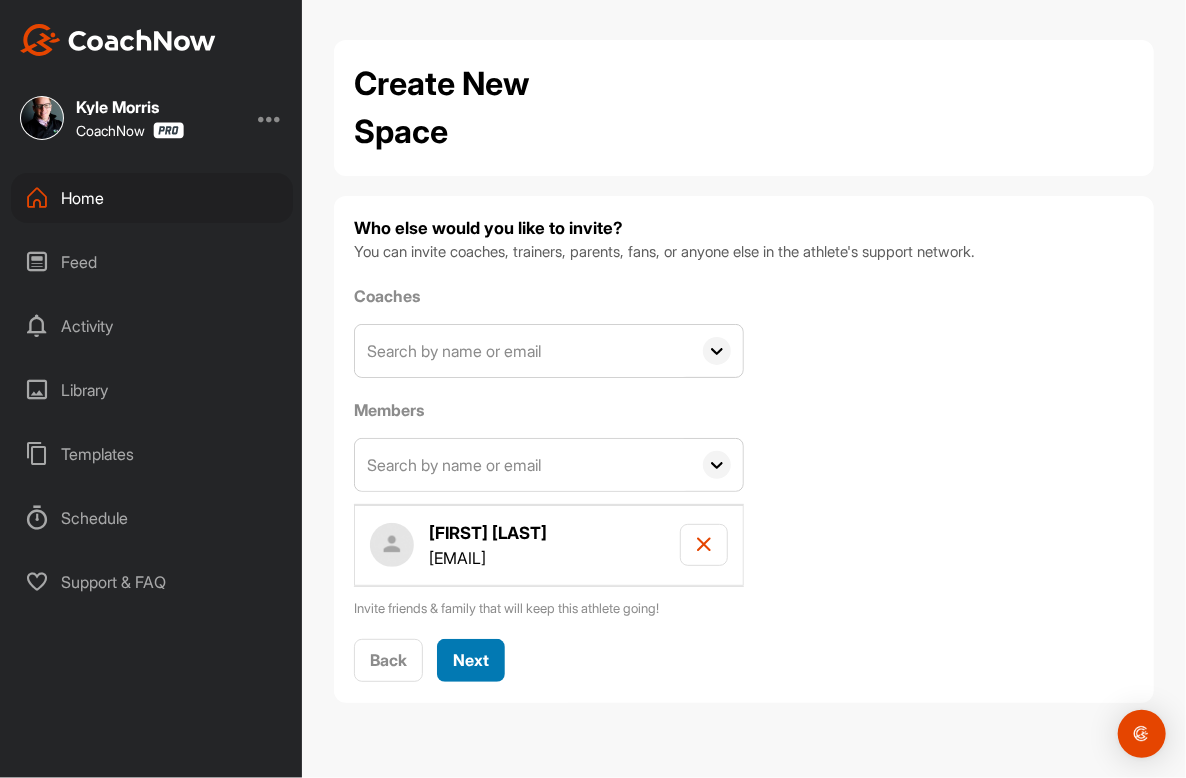 click on "Next" at bounding box center [471, 660] 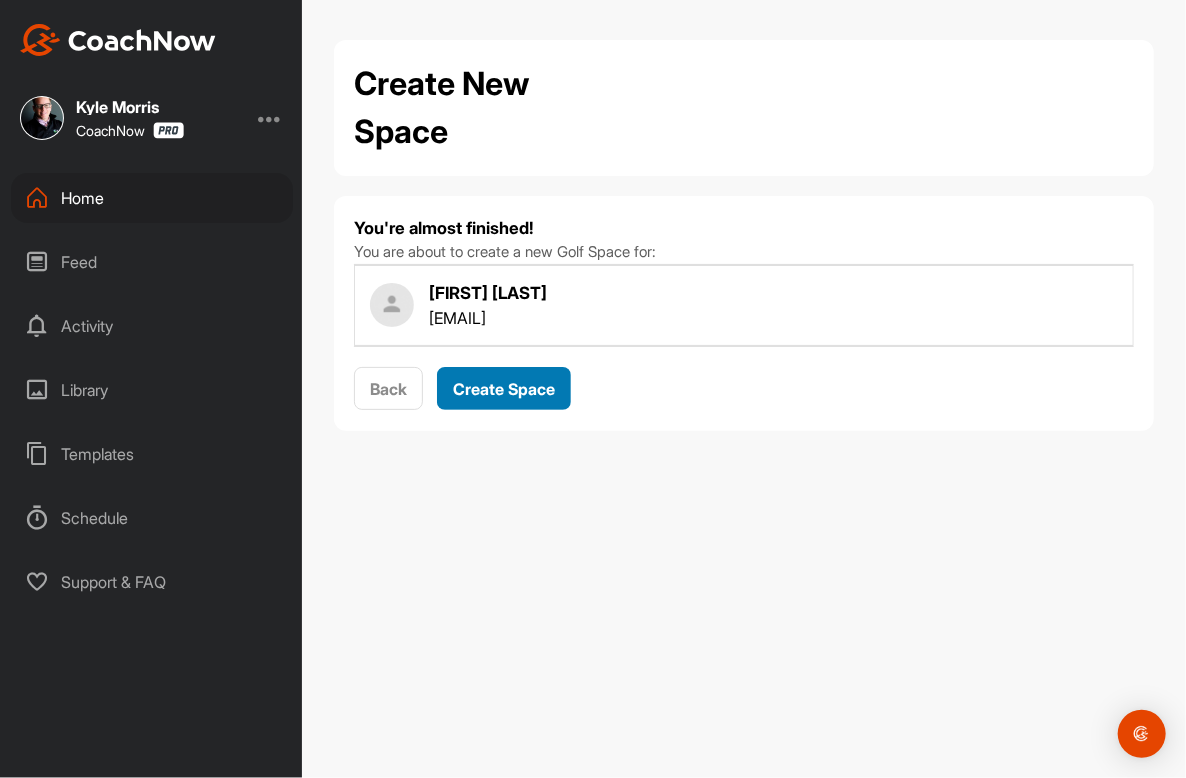click on "Create Space" at bounding box center (504, 389) 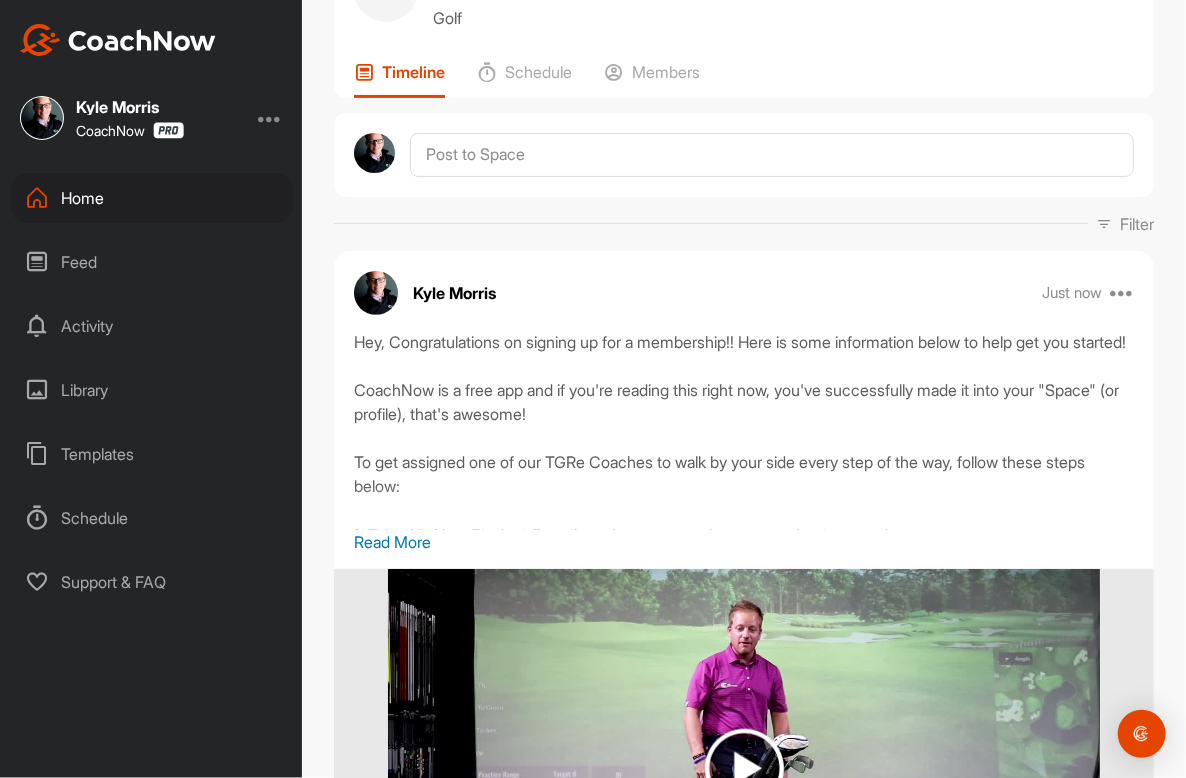 scroll, scrollTop: 110, scrollLeft: 0, axis: vertical 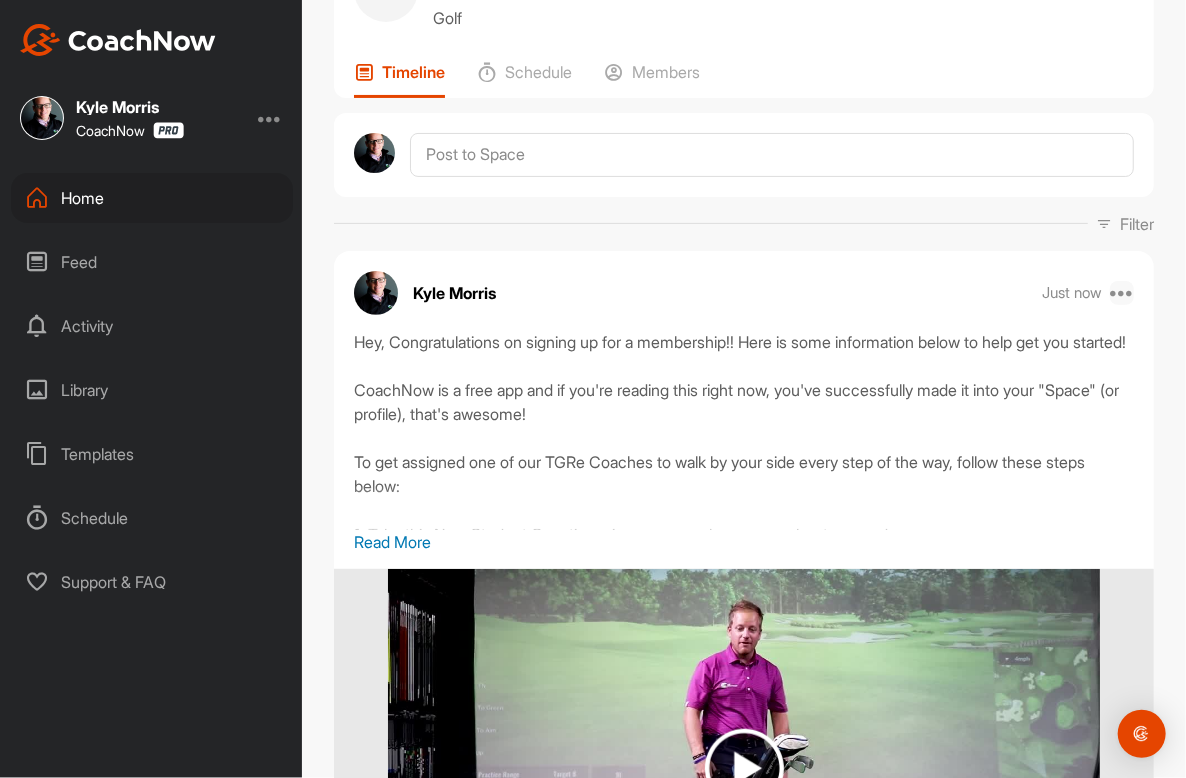 click at bounding box center (1122, 293) 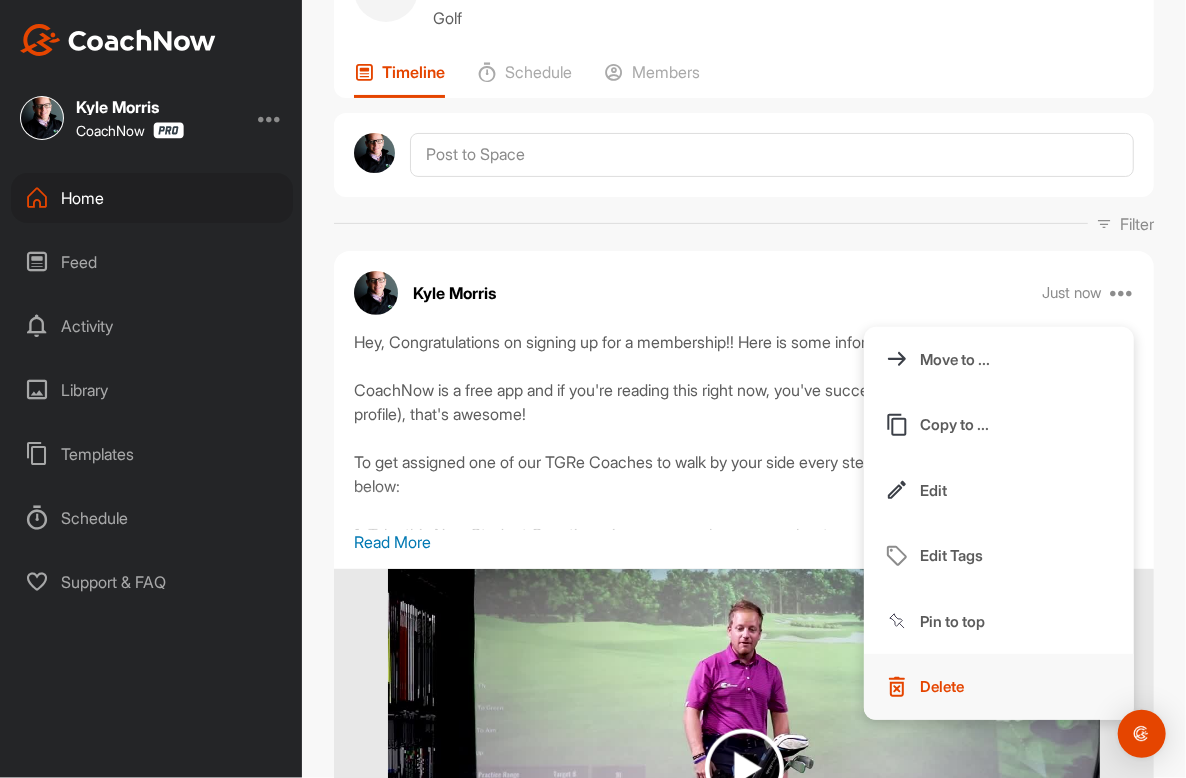 click on "Delete" at bounding box center [942, 686] 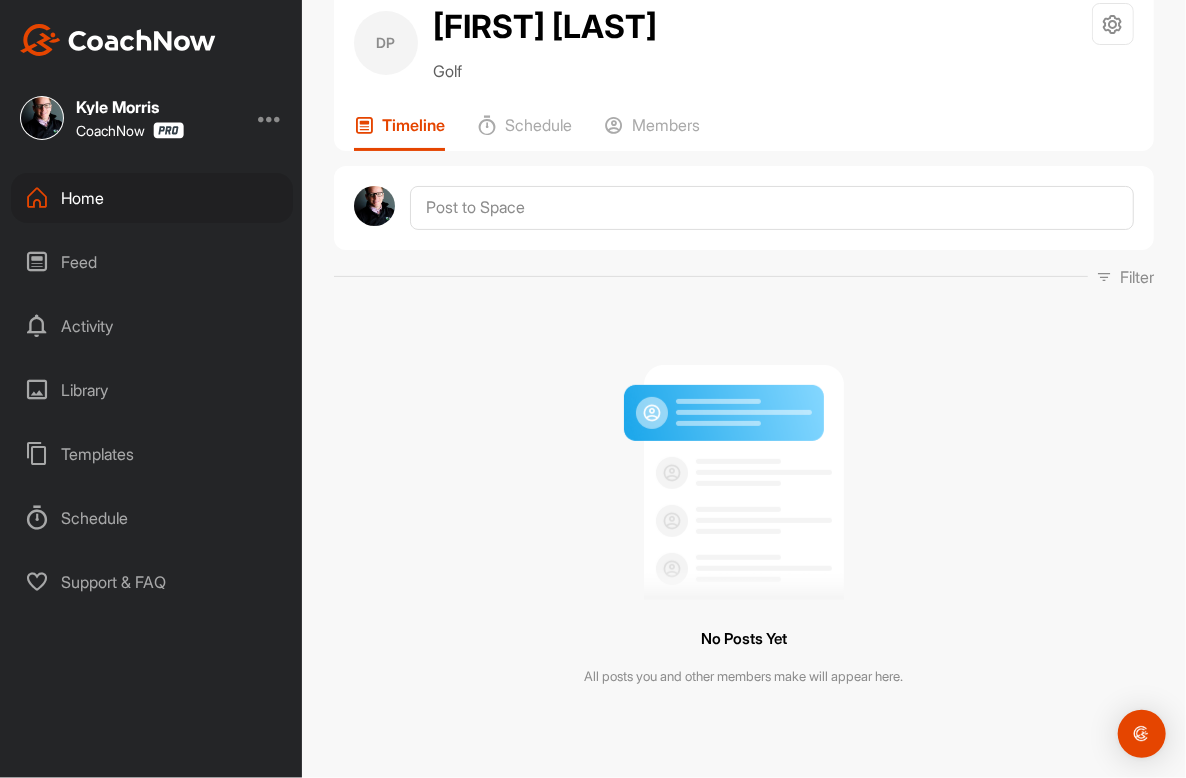 scroll, scrollTop: 0, scrollLeft: 0, axis: both 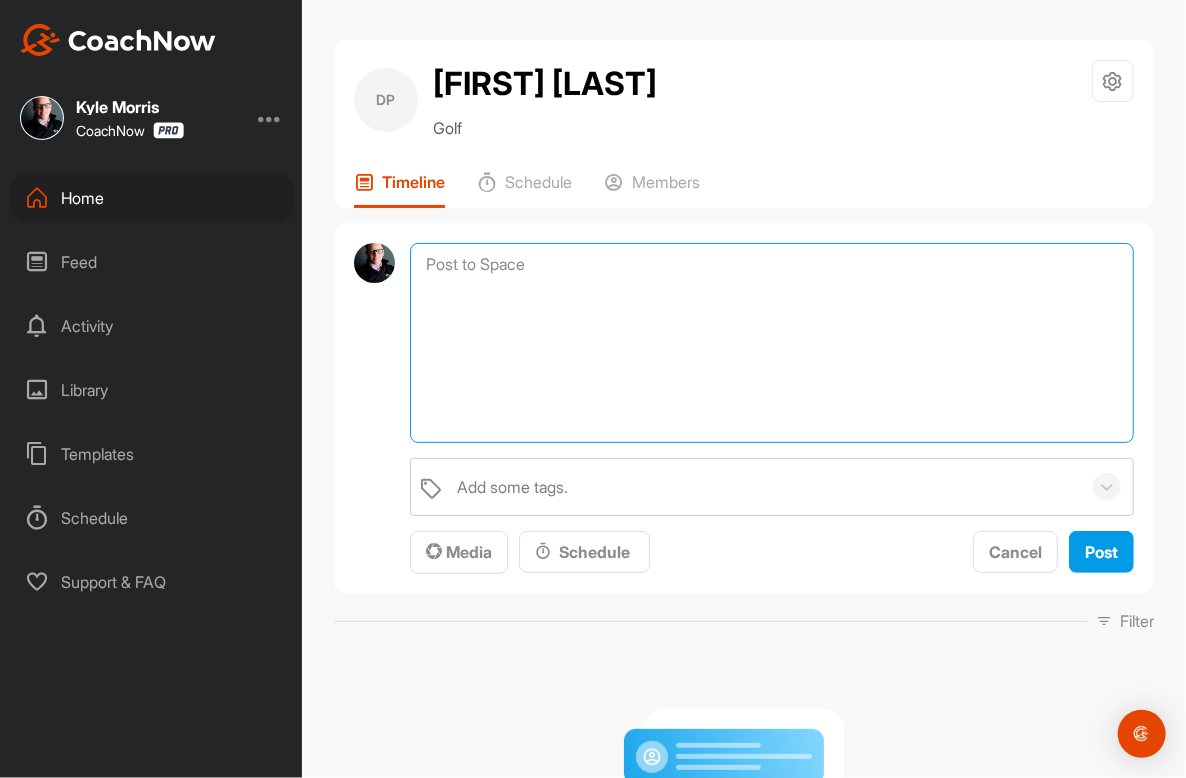 click at bounding box center (772, 343) 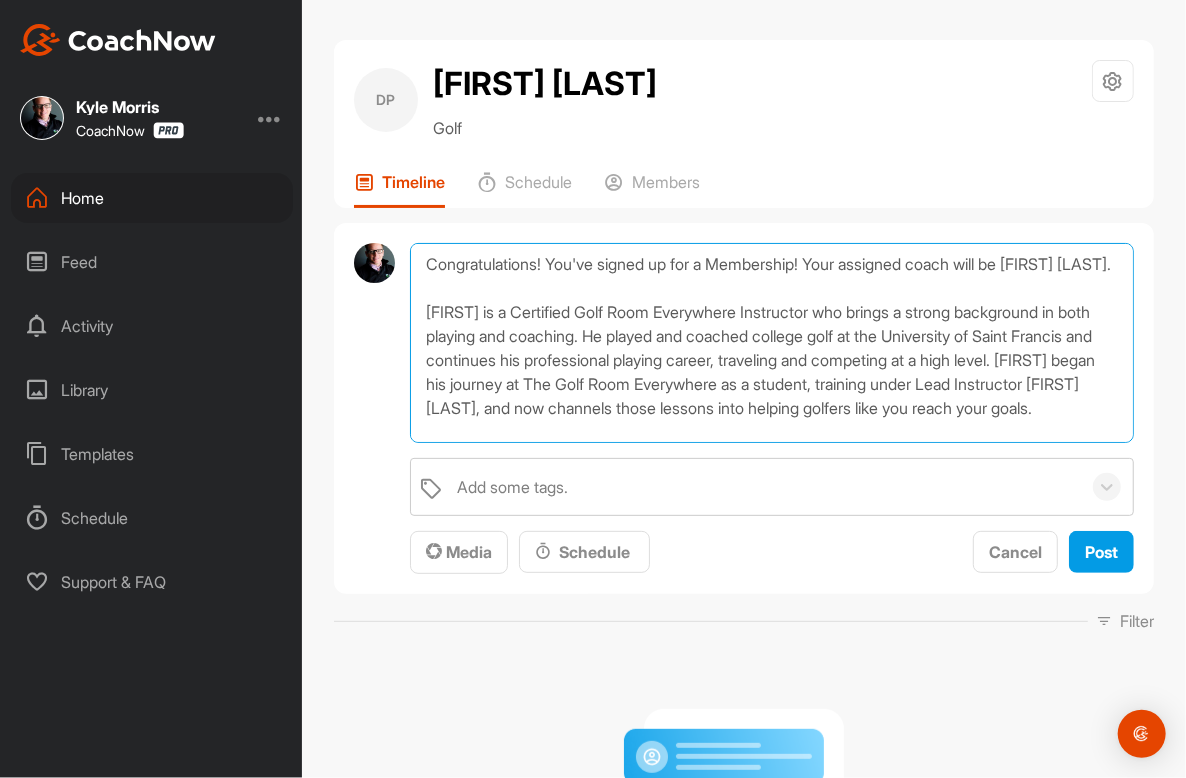 scroll, scrollTop: 95, scrollLeft: 0, axis: vertical 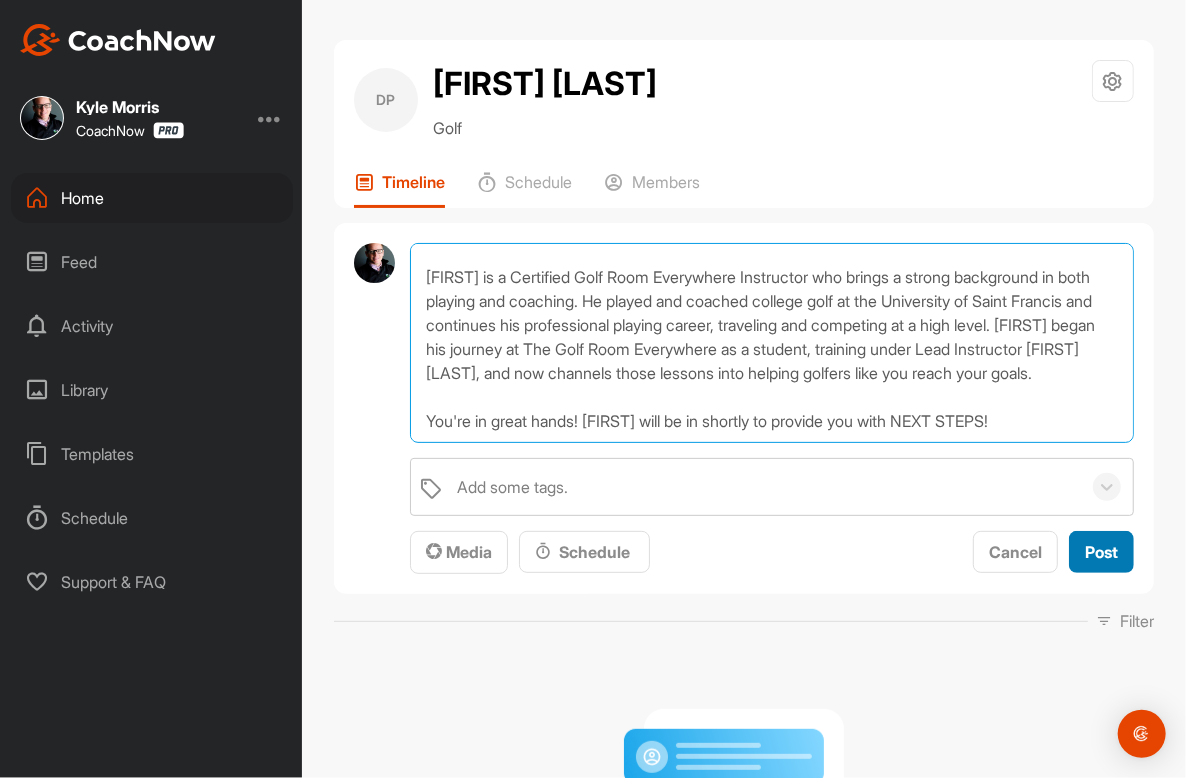 type on "Congratulations! You've signed up for a Membership! Your assigned coach will be [FIRST] [LAST].
[FIRST] is a Certified Golf Room Everywhere Instructor who brings a strong background in both playing and coaching. He played and coached college golf at the University of Saint Francis and continues his professional playing career, traveling and competing at a high level. [FIRST] began his journey at The Golf Room Everywhere as a student, training under Lead Instructor [FIRST] [LAST], and now channels those lessons into helping golfers like you reach your goals.
You're in great hands! [FIRST] will be in shortly to provide you with NEXT STEPS!" 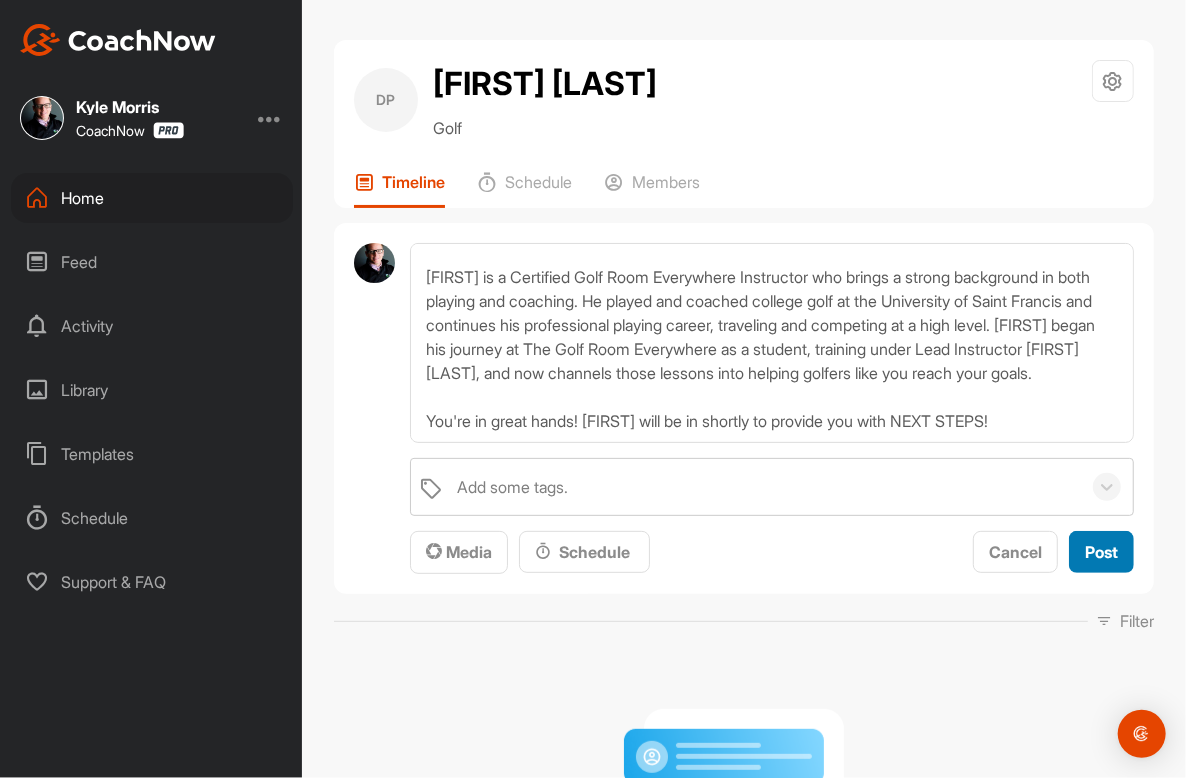 click on "Post" at bounding box center [1101, 552] 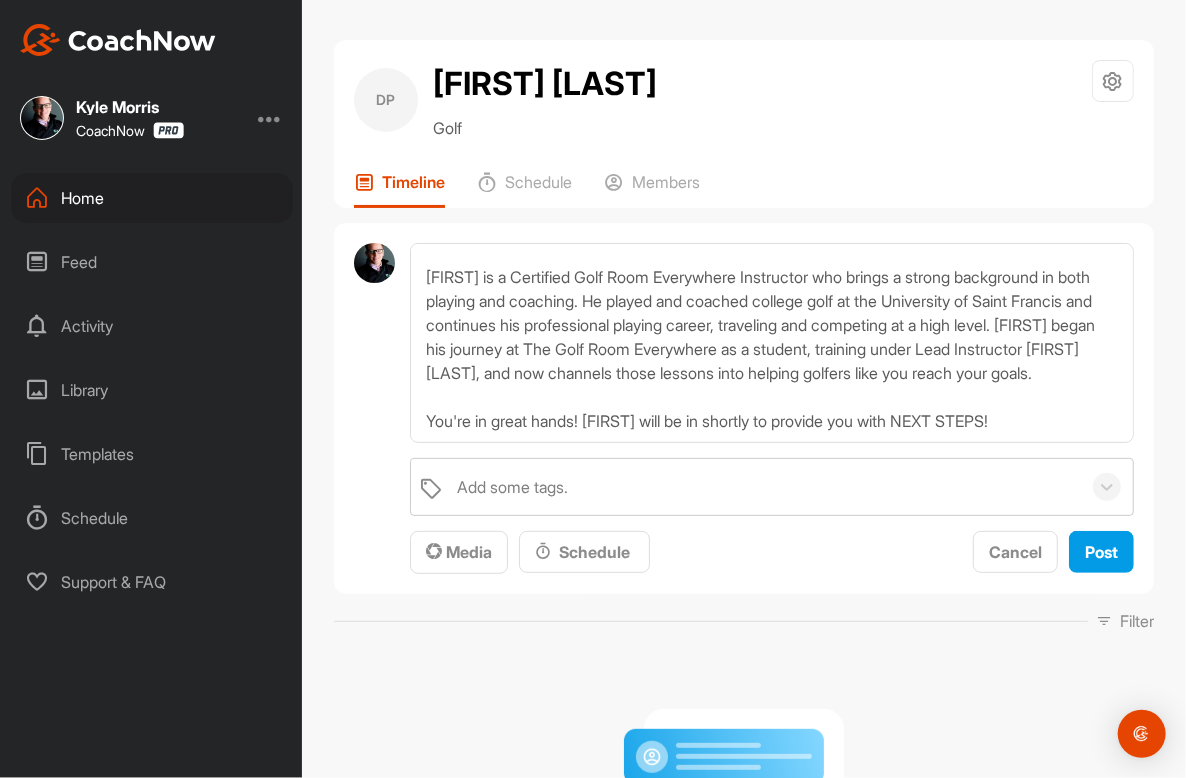 type 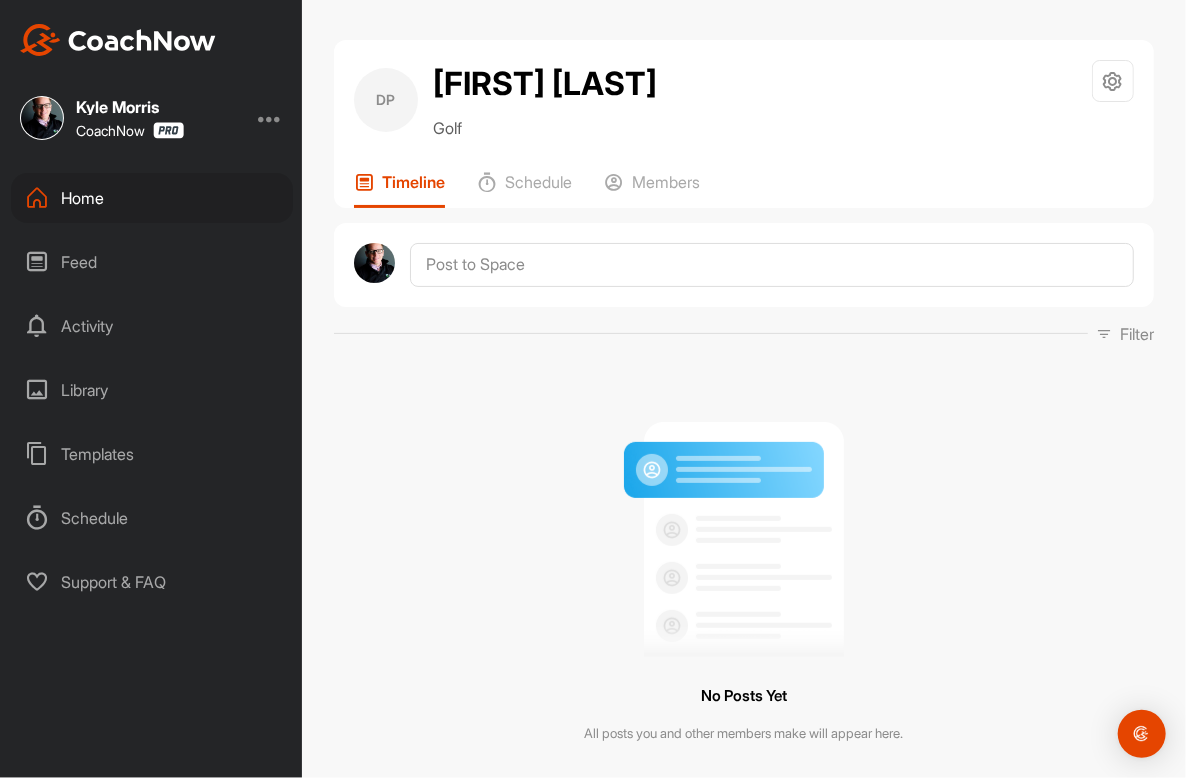 scroll, scrollTop: 0, scrollLeft: 0, axis: both 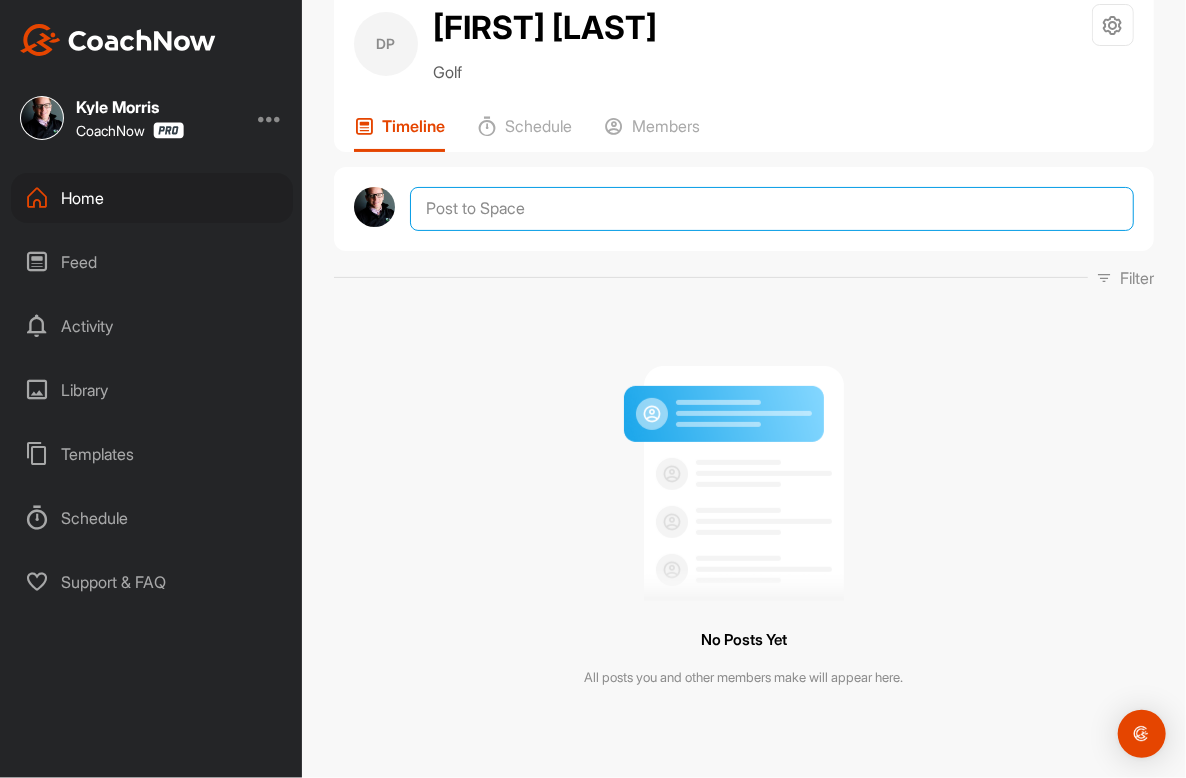 click at bounding box center [772, 209] 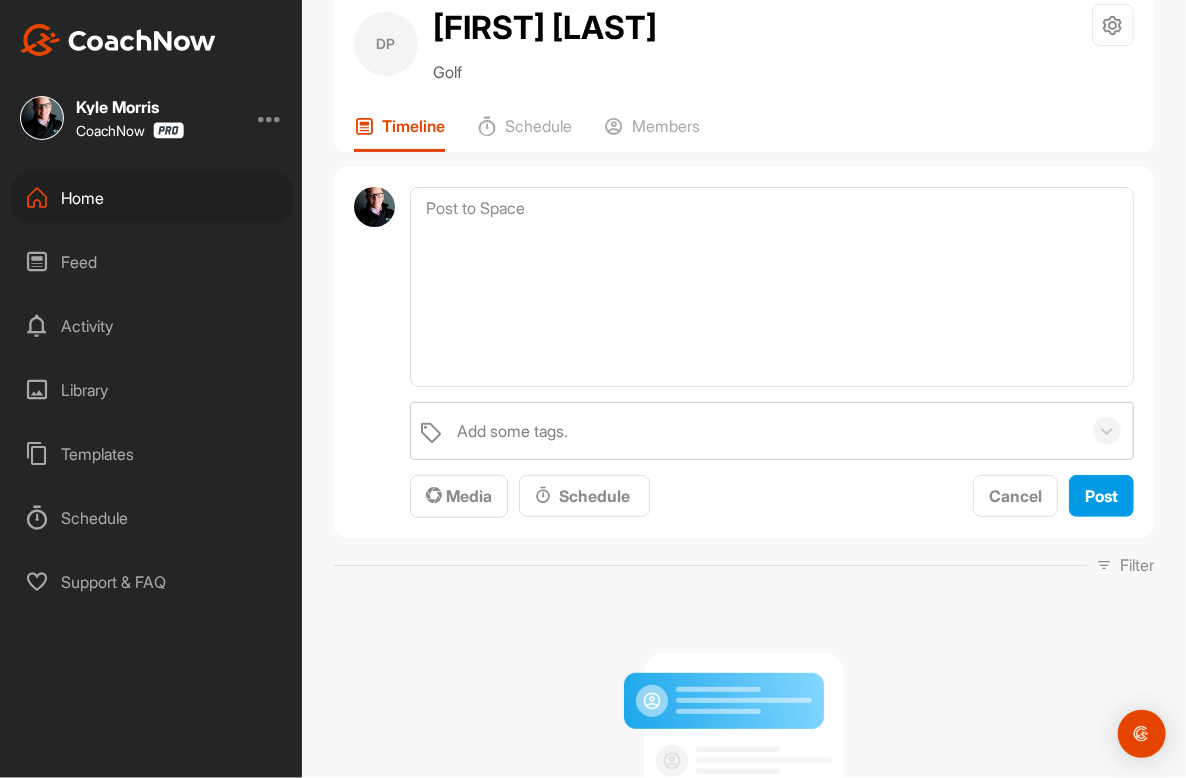 drag, startPoint x: 280, startPoint y: 553, endPoint x: 357, endPoint y: 561, distance: 77.41447 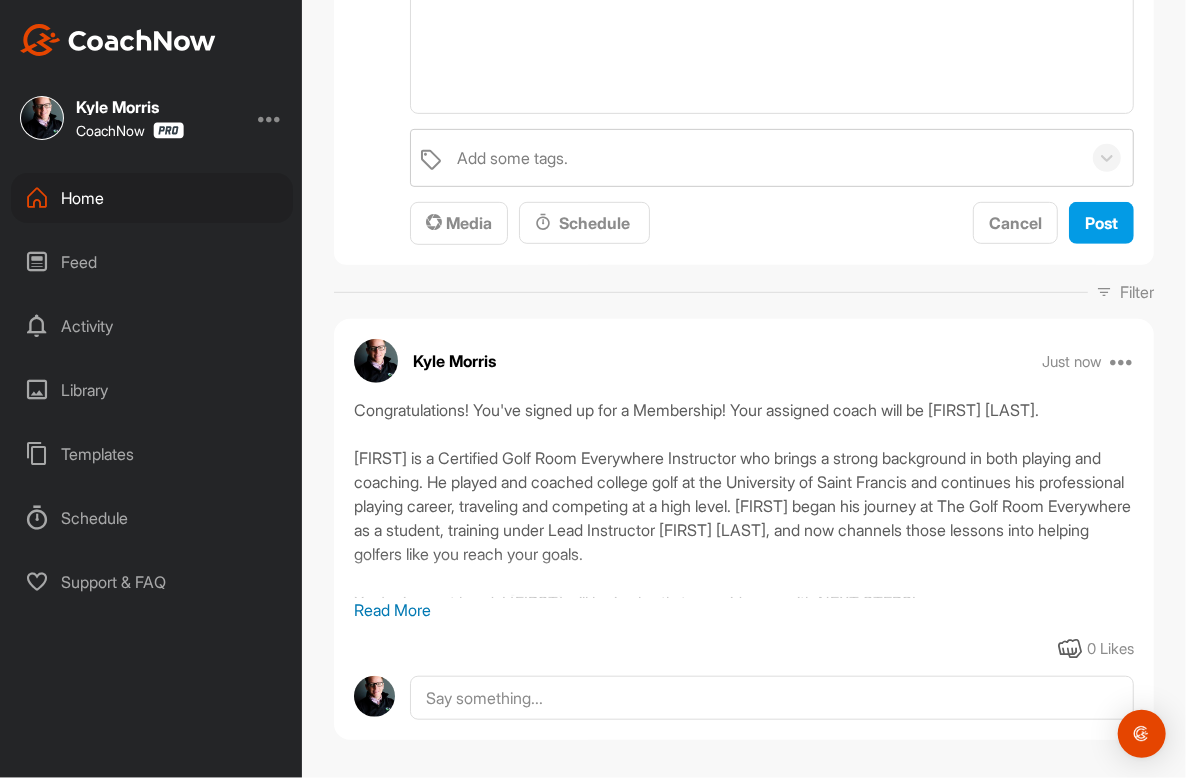 scroll, scrollTop: 0, scrollLeft: 0, axis: both 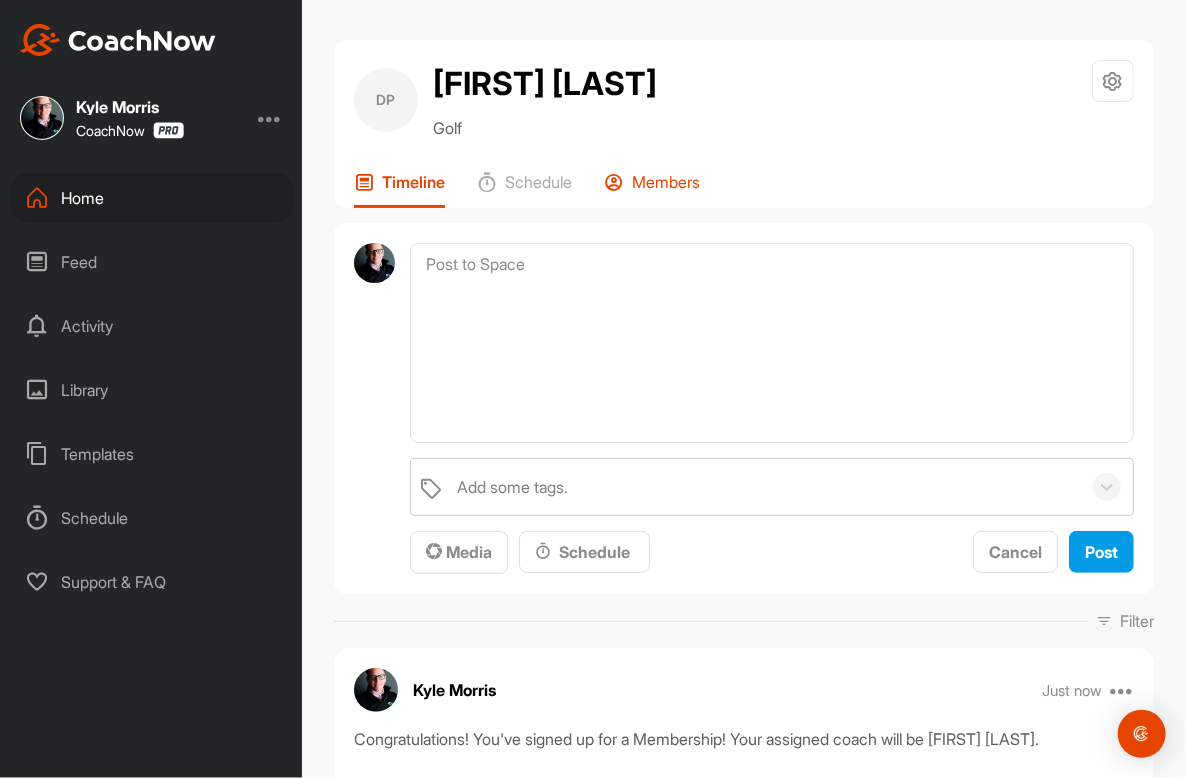 click on "Members" at bounding box center [666, 182] 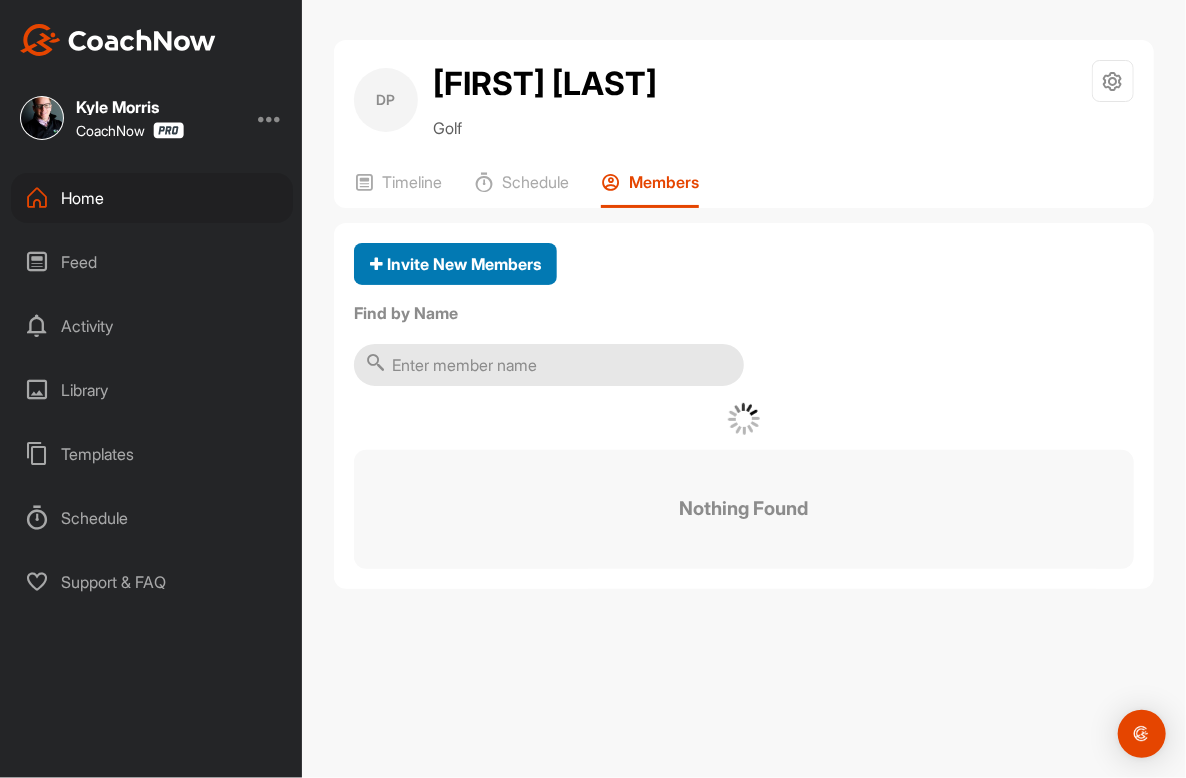 click on "Invite New Members" at bounding box center [455, 264] 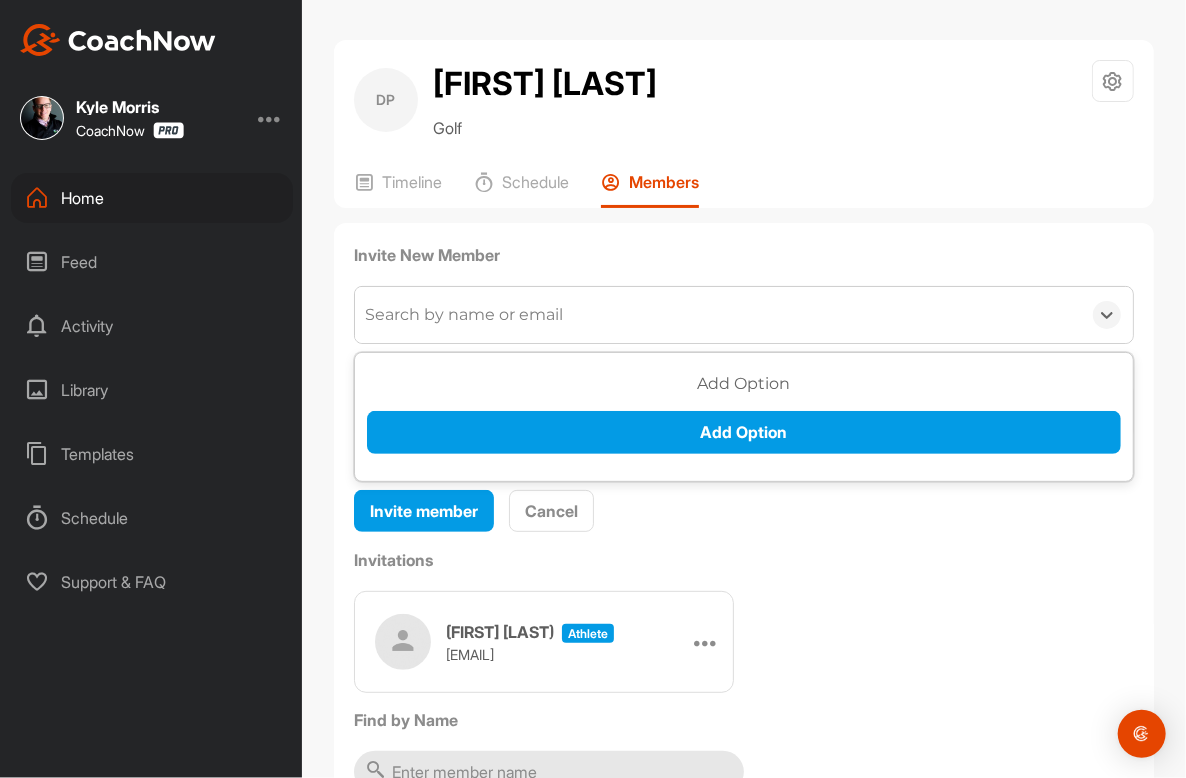 click on "Search by name or email" at bounding box center [464, 315] 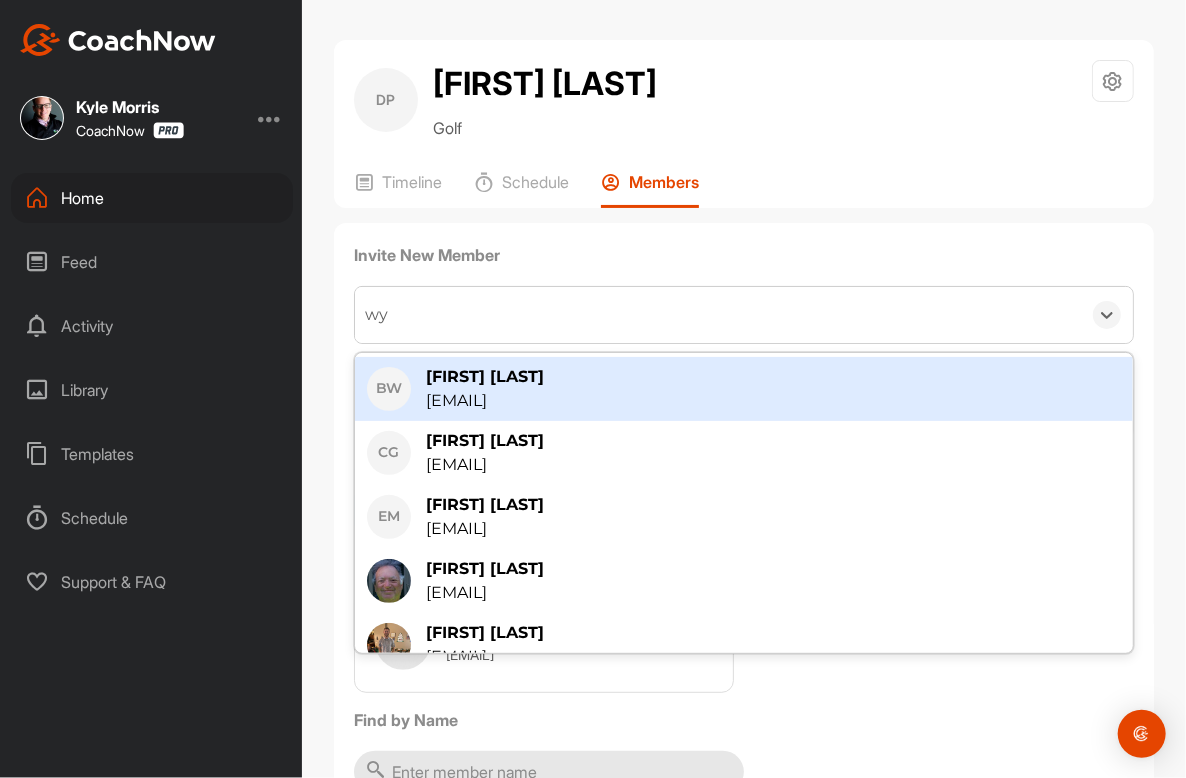 type on "wya" 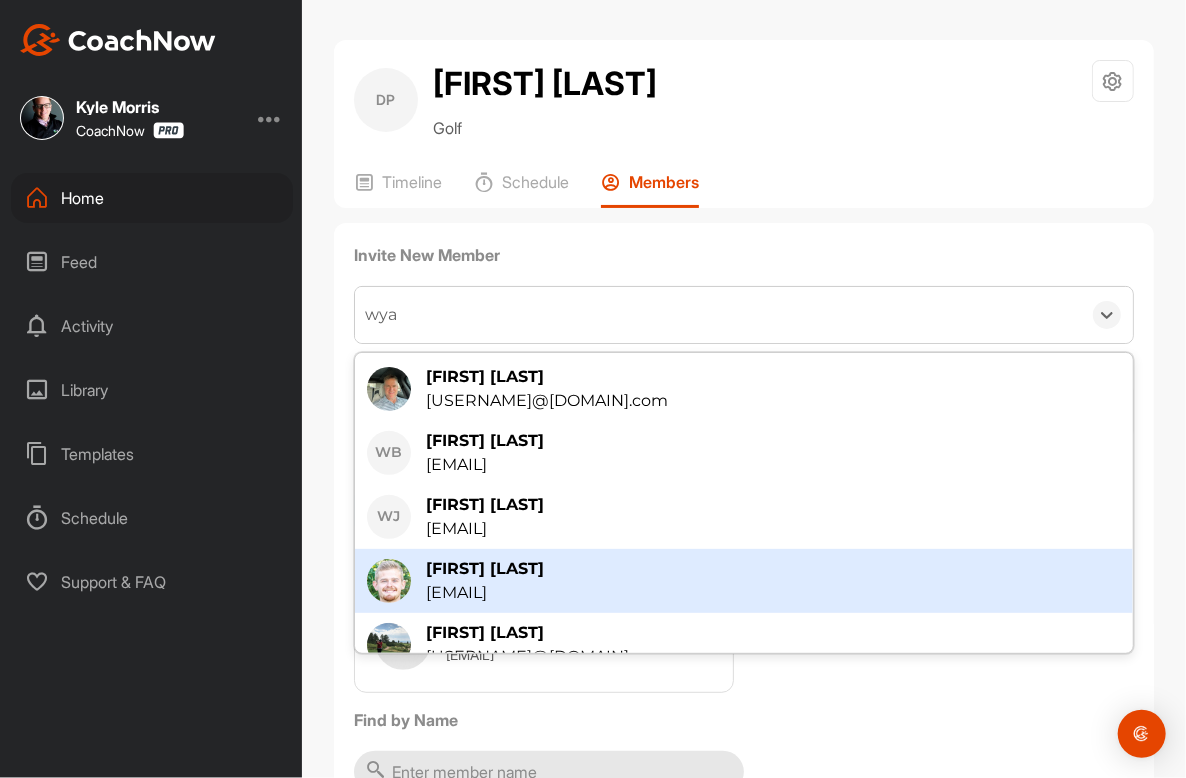 click on "[EMAIL]" at bounding box center [485, 593] 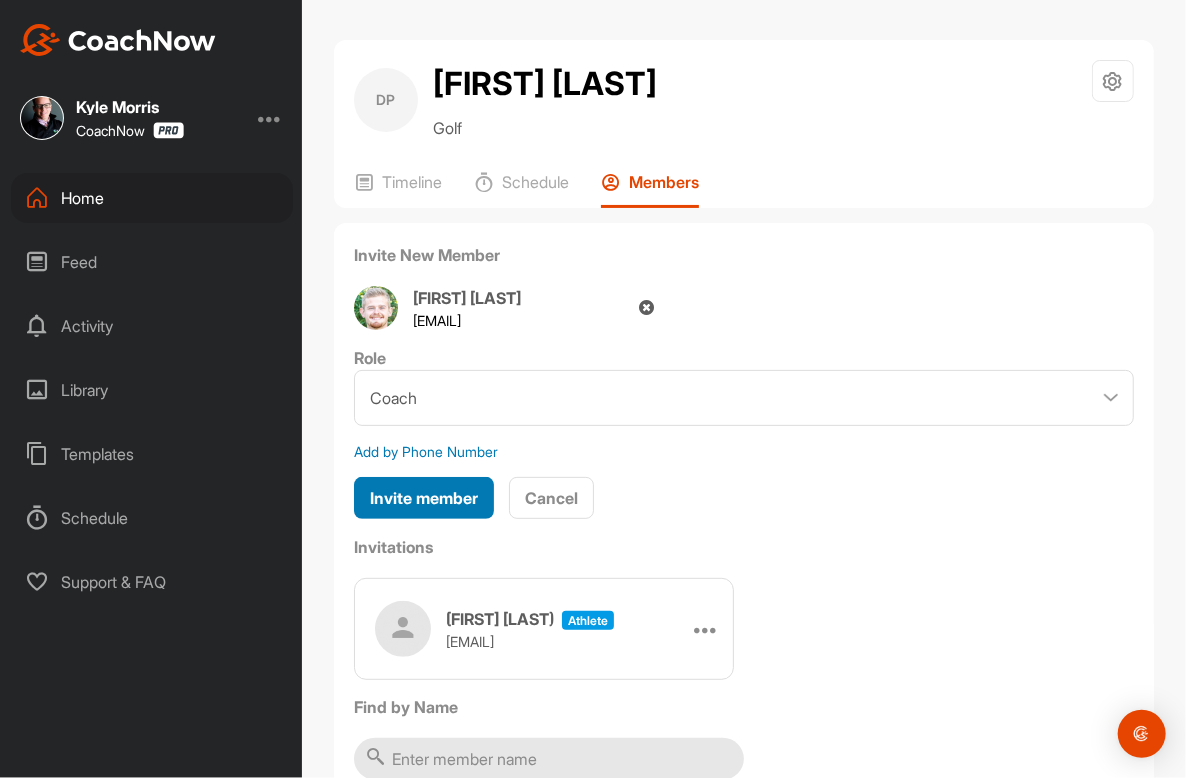 click on "Invite member" at bounding box center [424, 498] 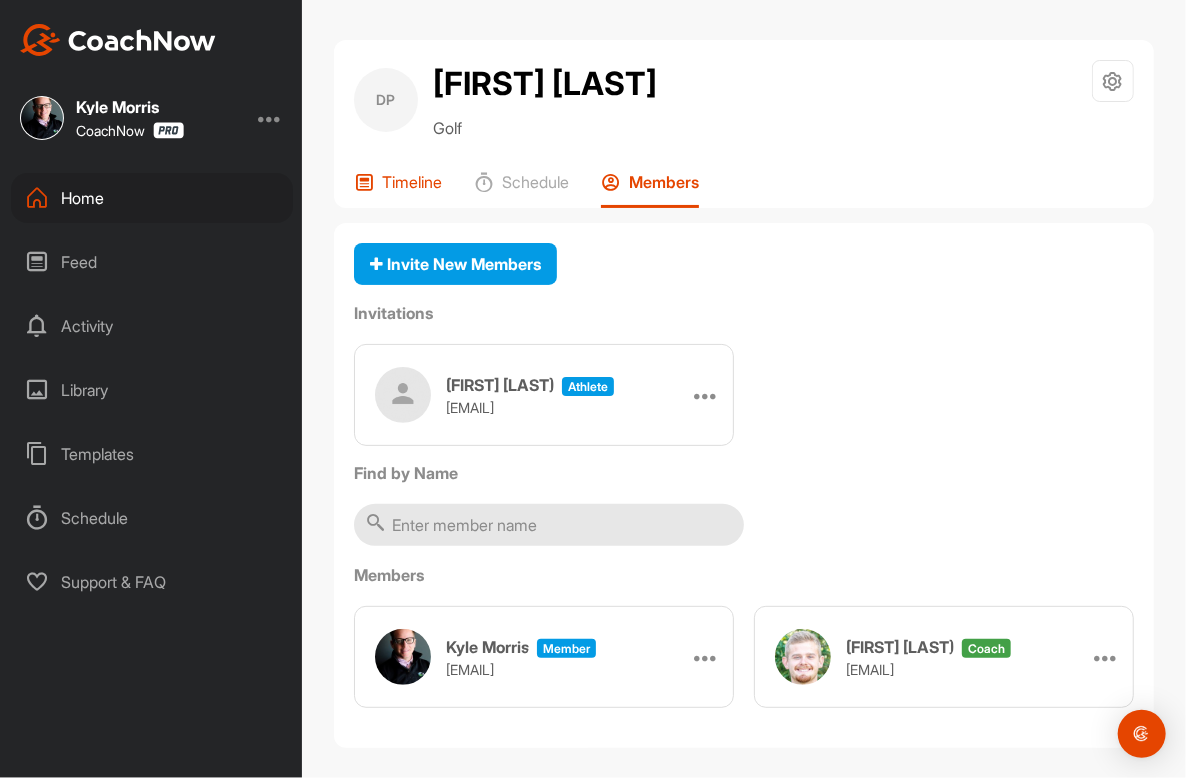 click on "Timeline" at bounding box center [412, 182] 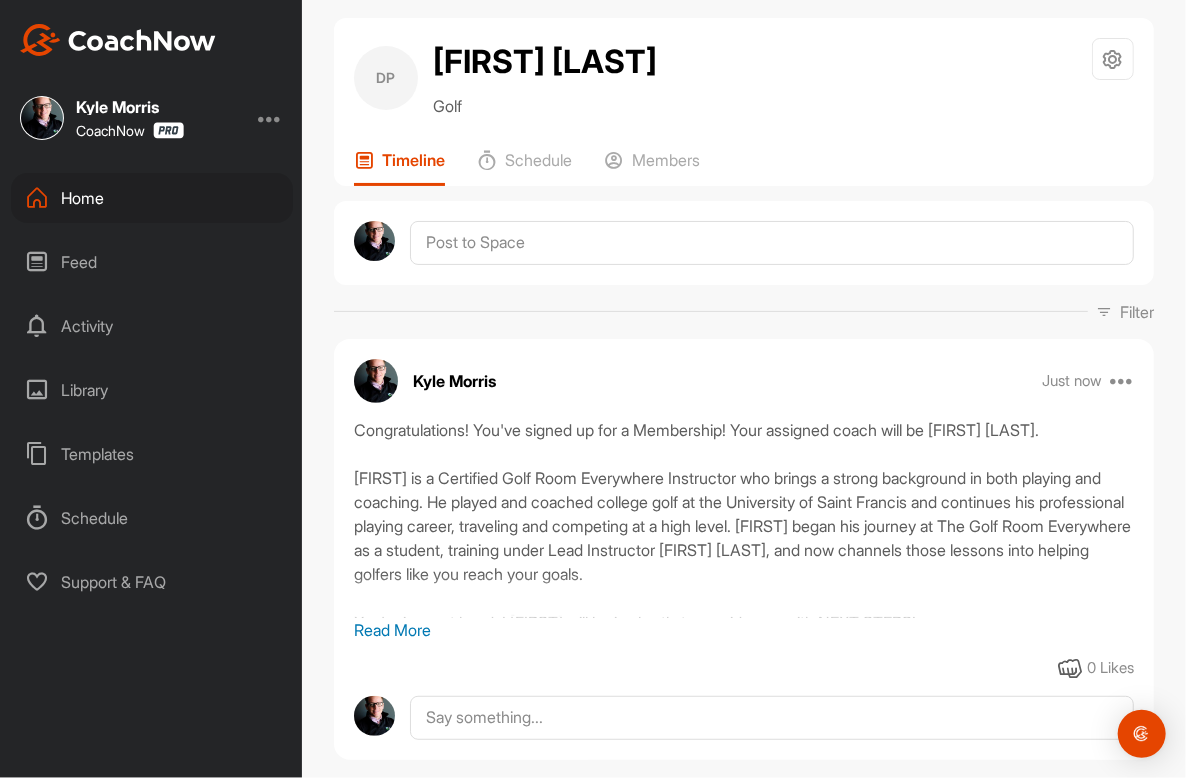 scroll, scrollTop: 0, scrollLeft: 0, axis: both 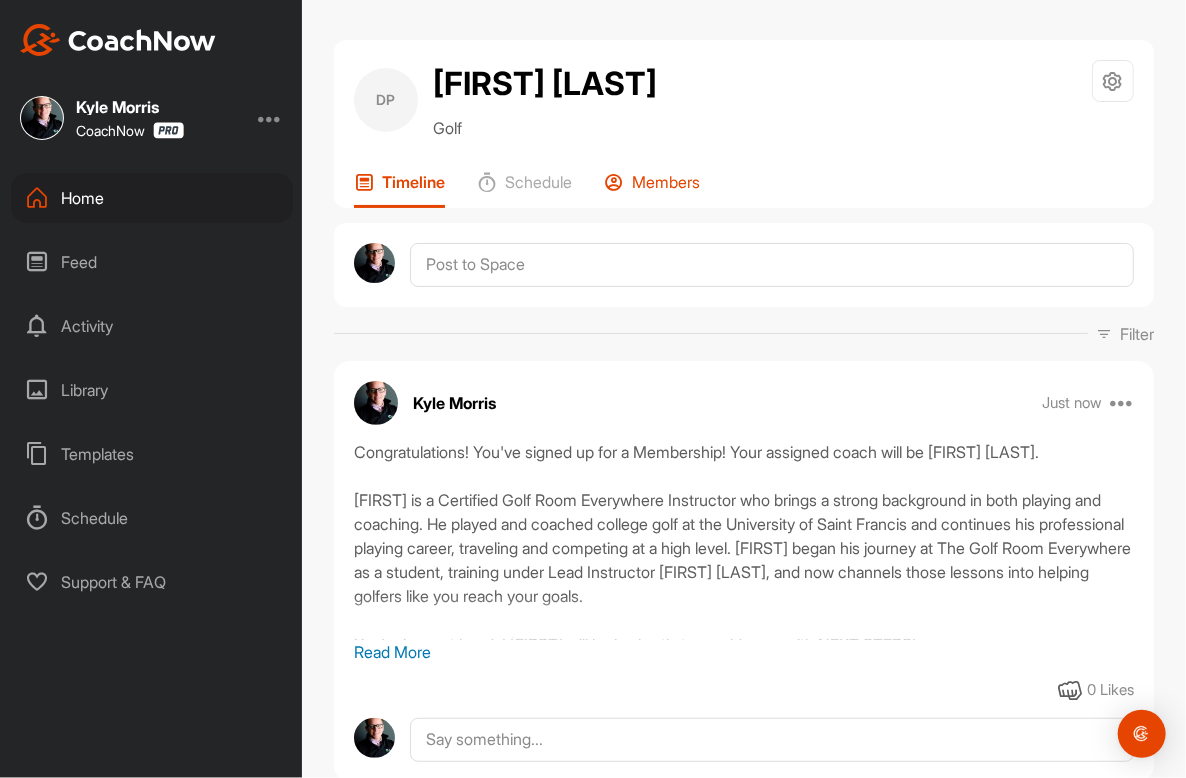 click on "Members" at bounding box center [666, 182] 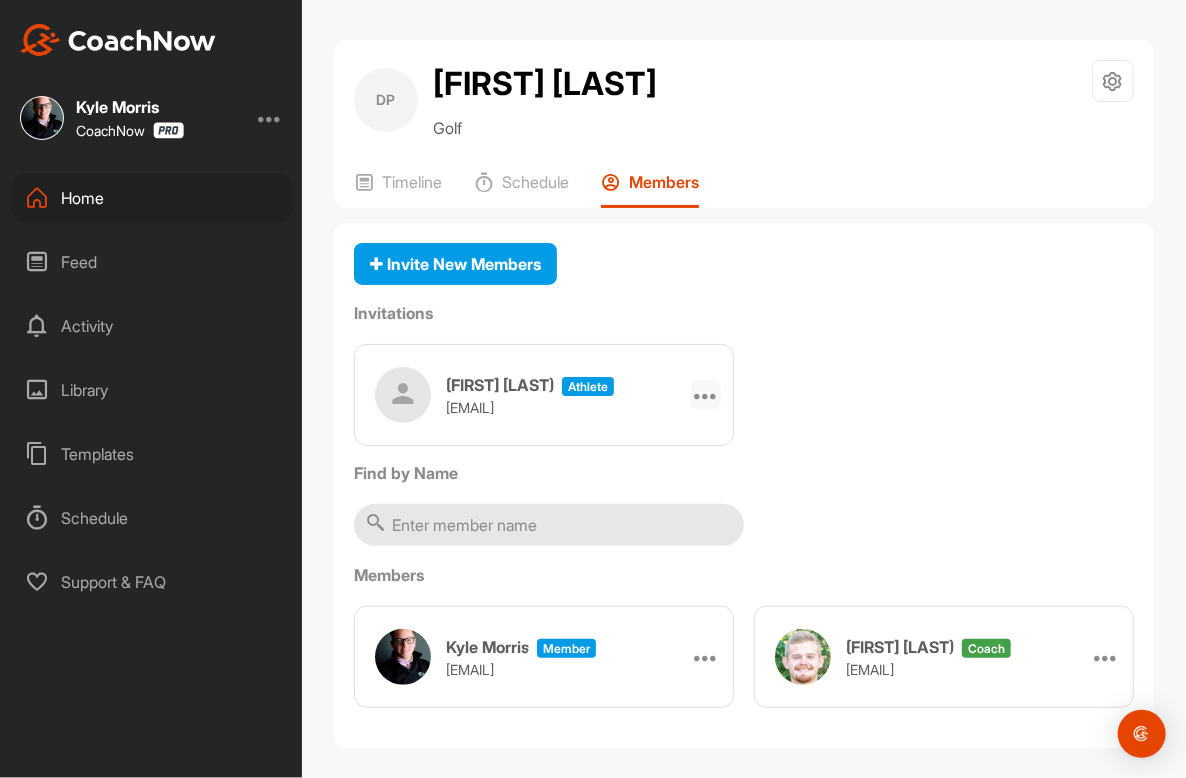 click at bounding box center (706, 395) 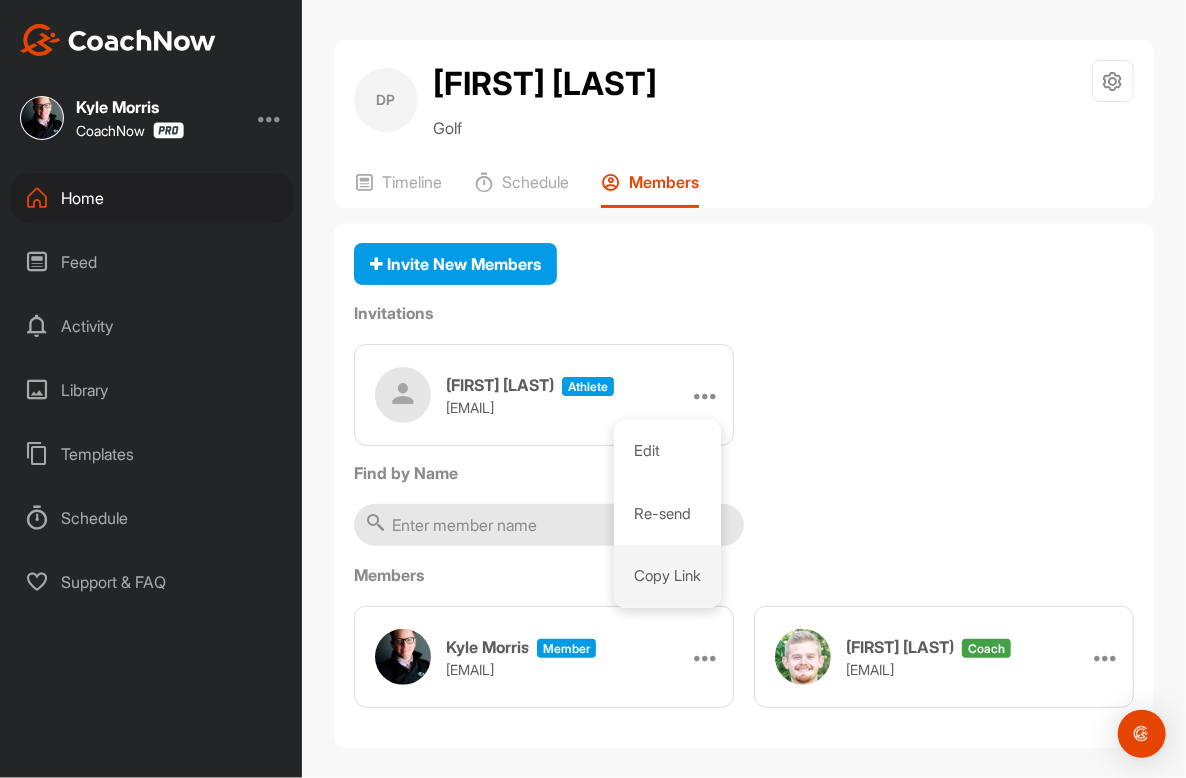 click on "Copy Link" at bounding box center [667, 576] 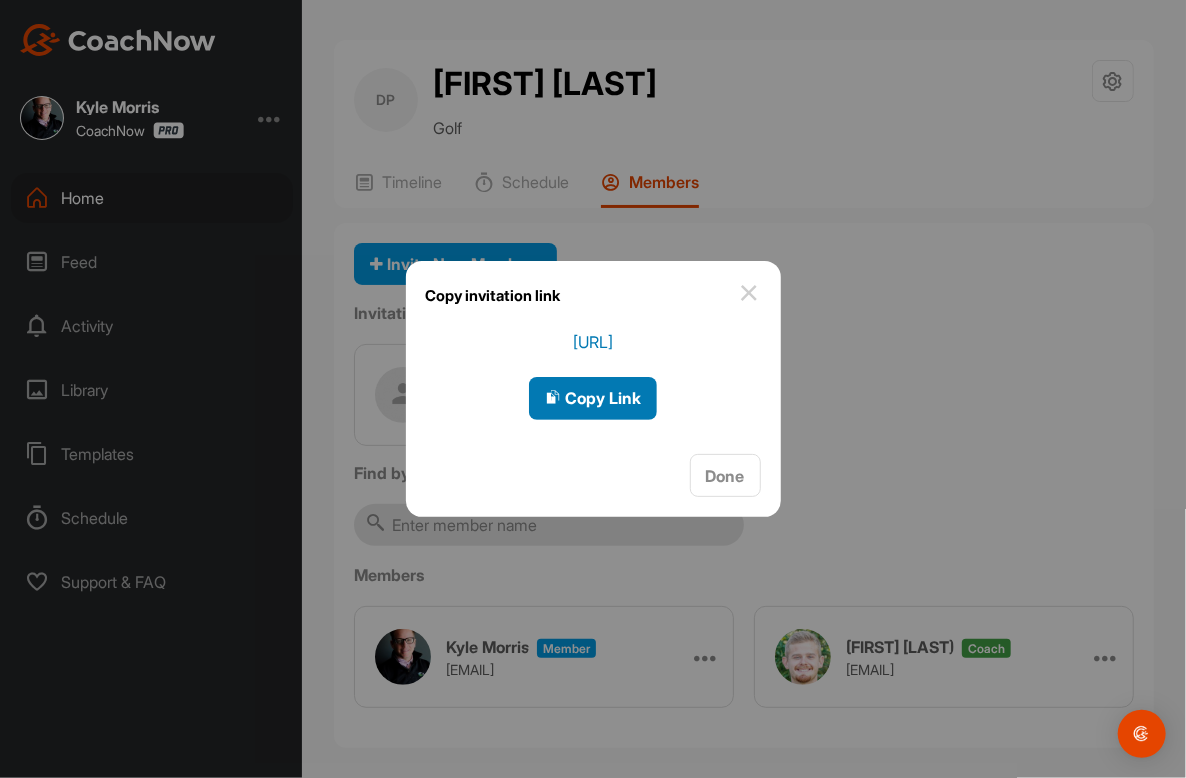 click on "Copy Link" at bounding box center (593, 398) 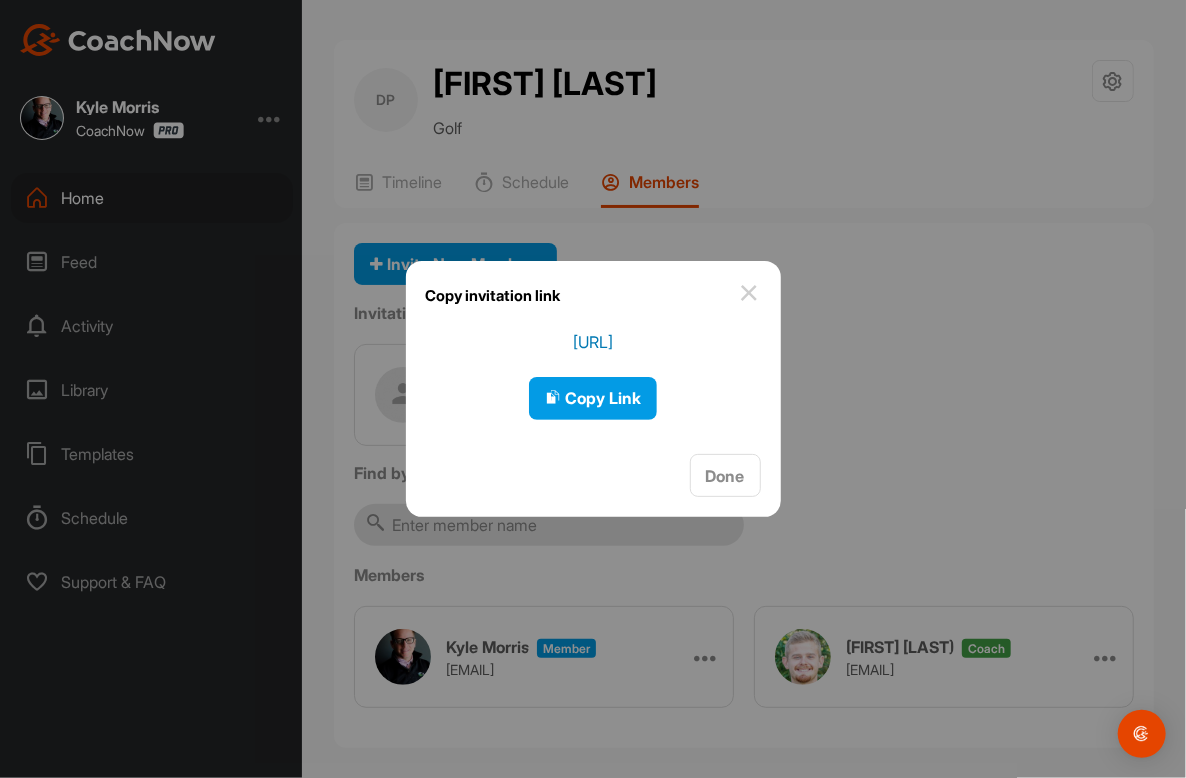 click at bounding box center [593, 389] 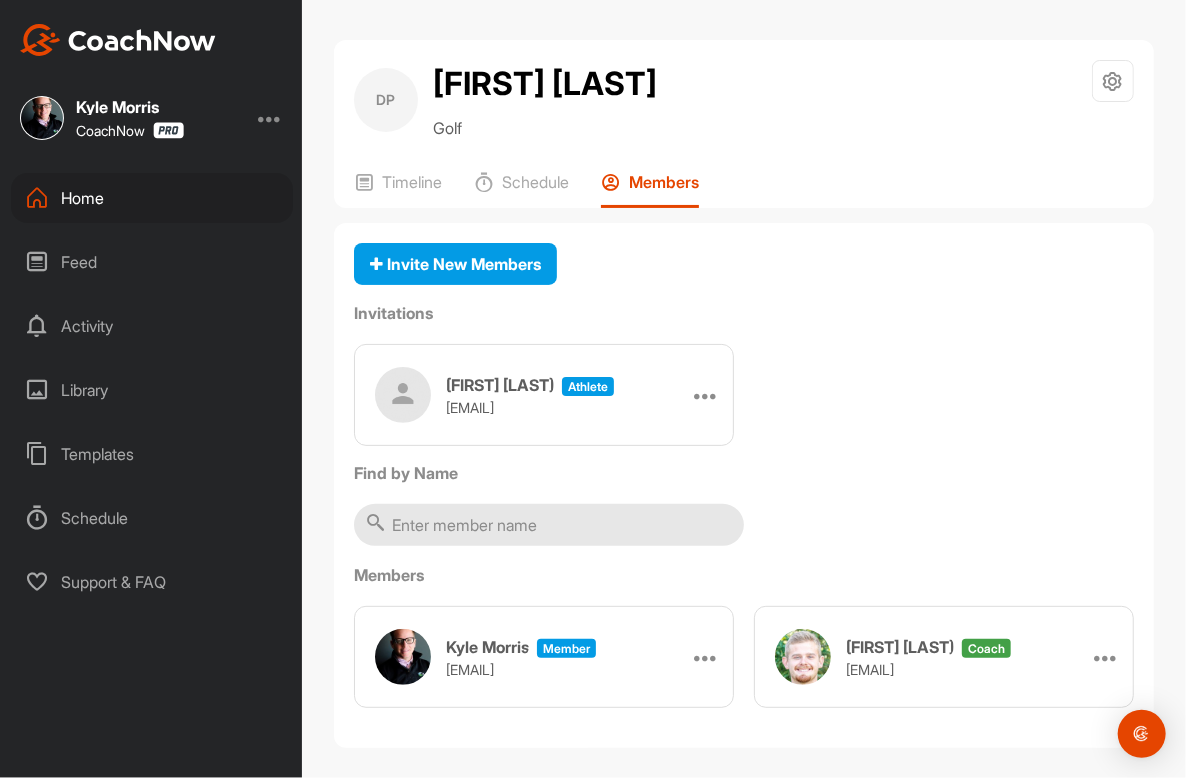 click on "Home" at bounding box center (152, 198) 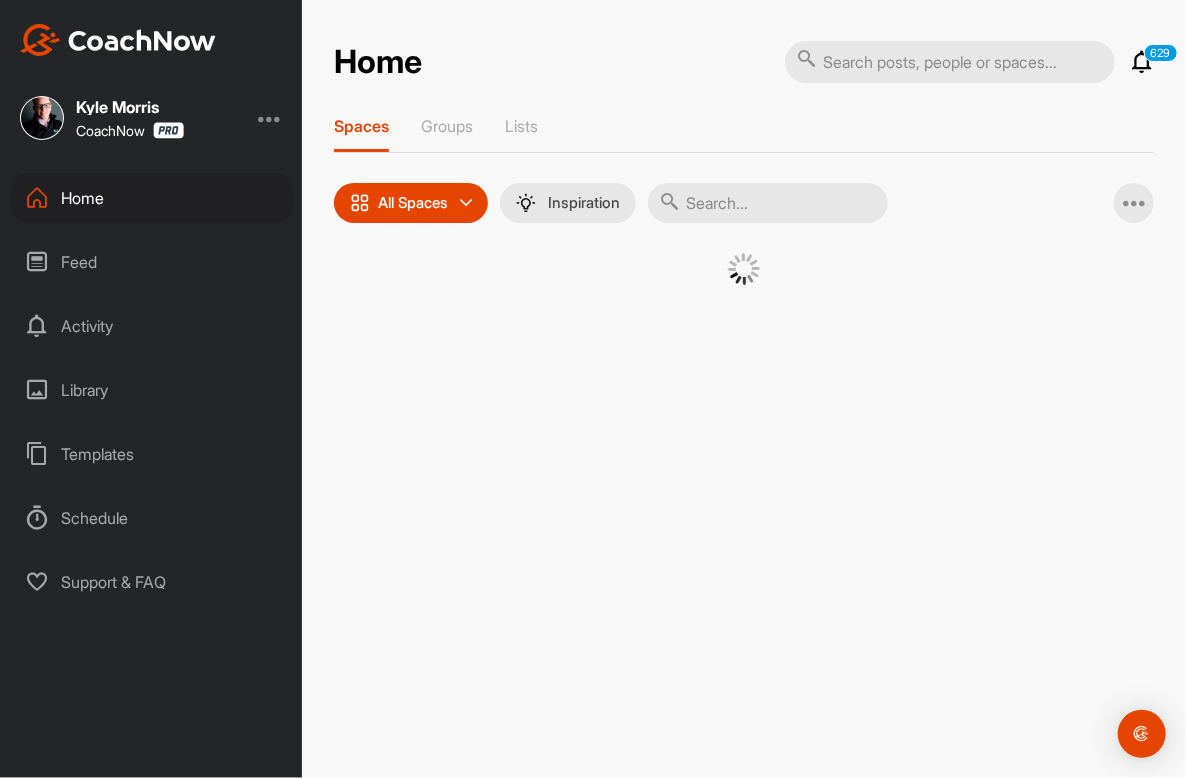 click at bounding box center [768, 203] 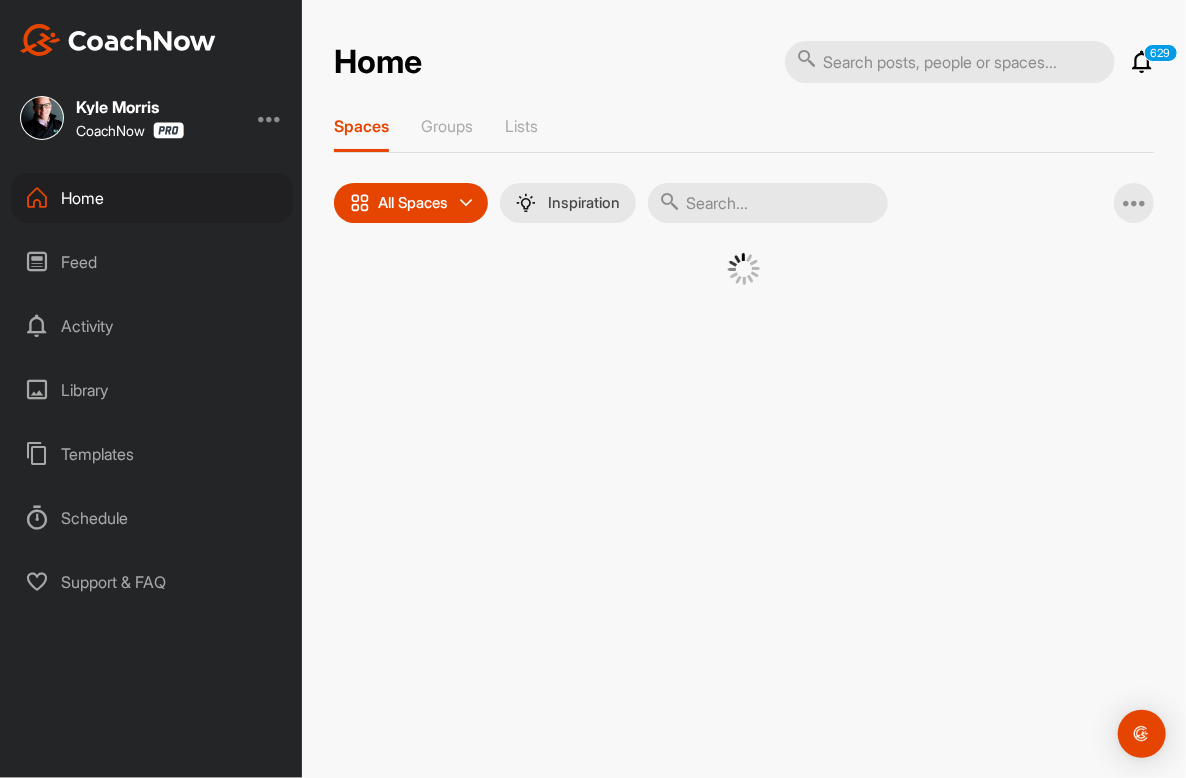paste on "[FIRST] [LAST]" 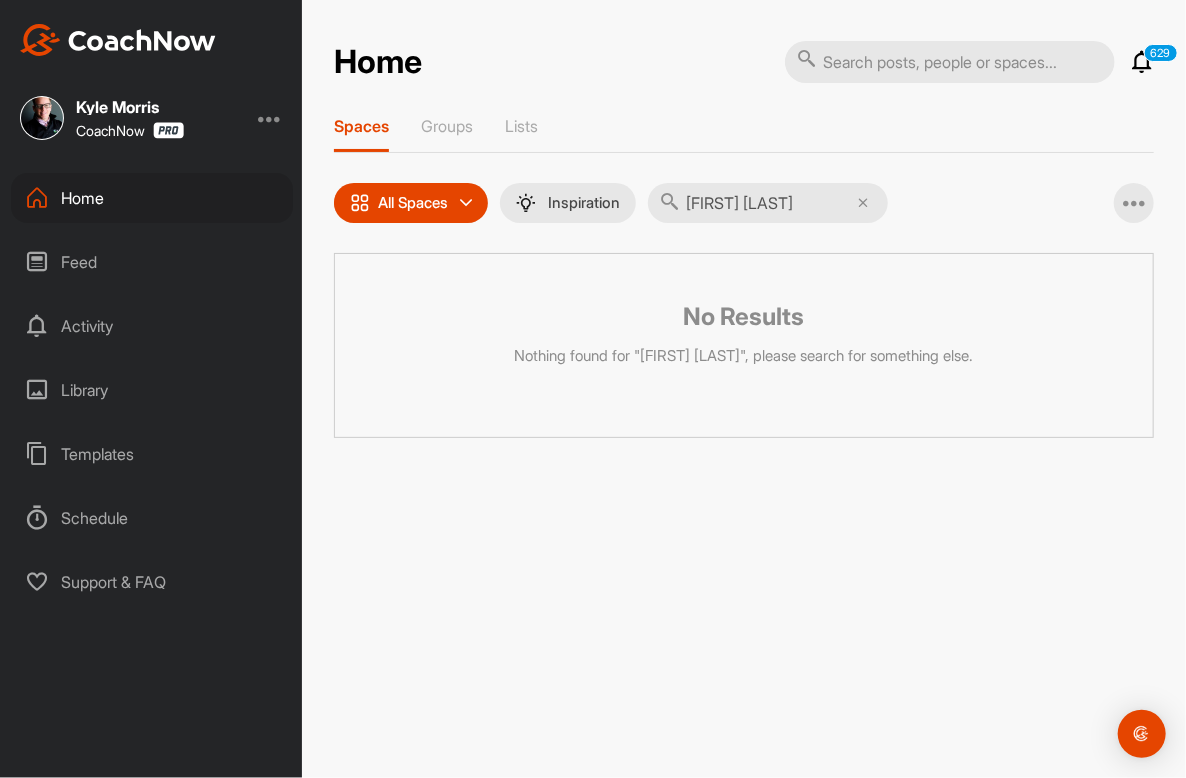 click on "[FIRST] [LAST]" at bounding box center (768, 203) 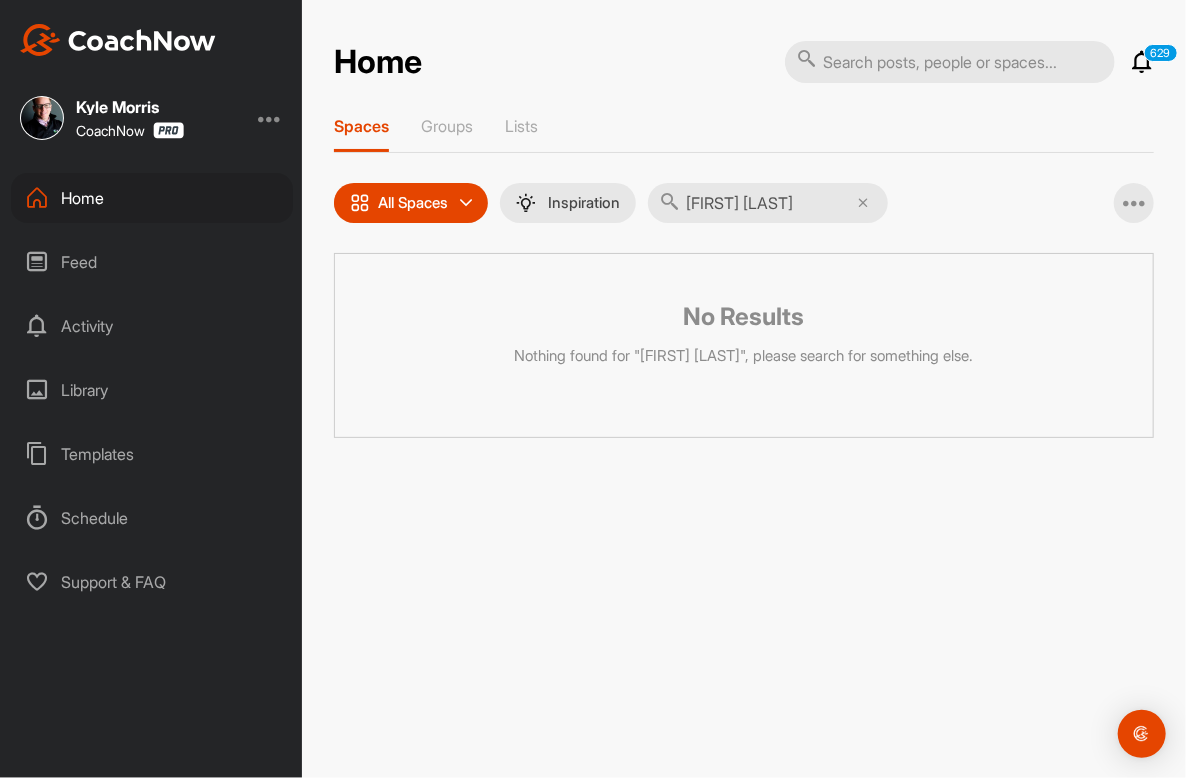 type on "[FIRST] [LAST]" 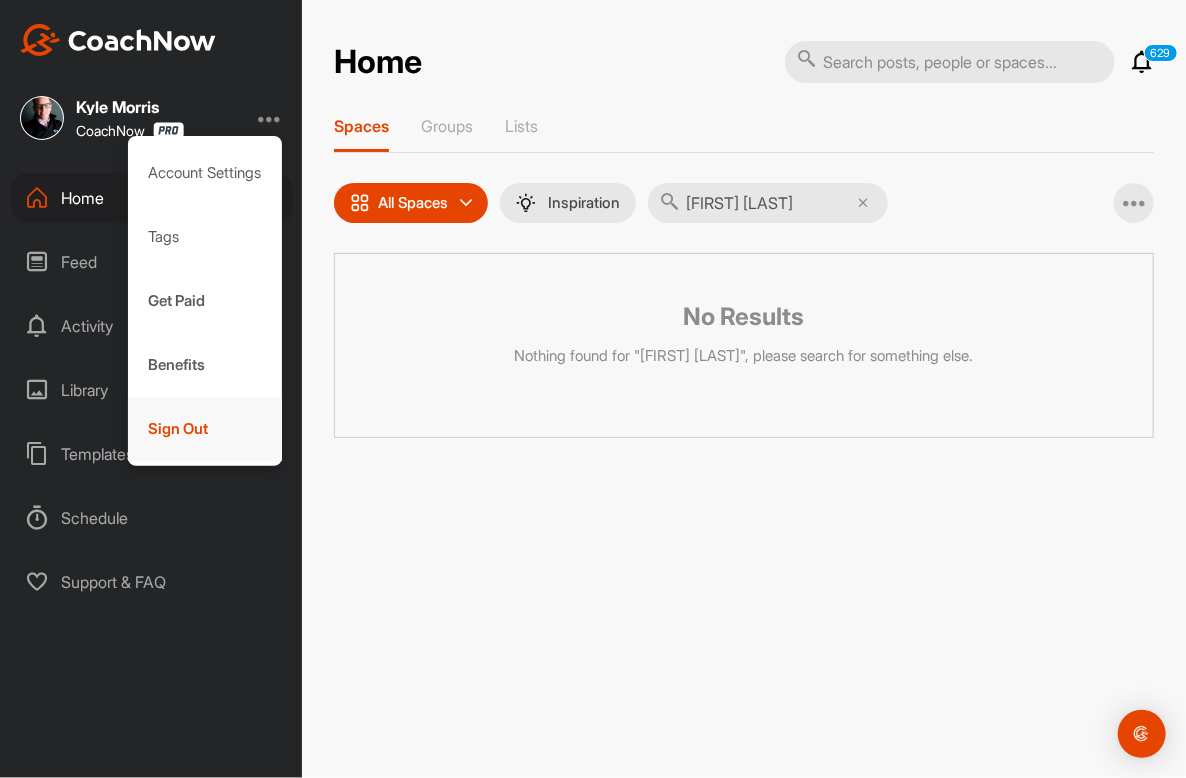 click on "Sign Out" at bounding box center [205, 429] 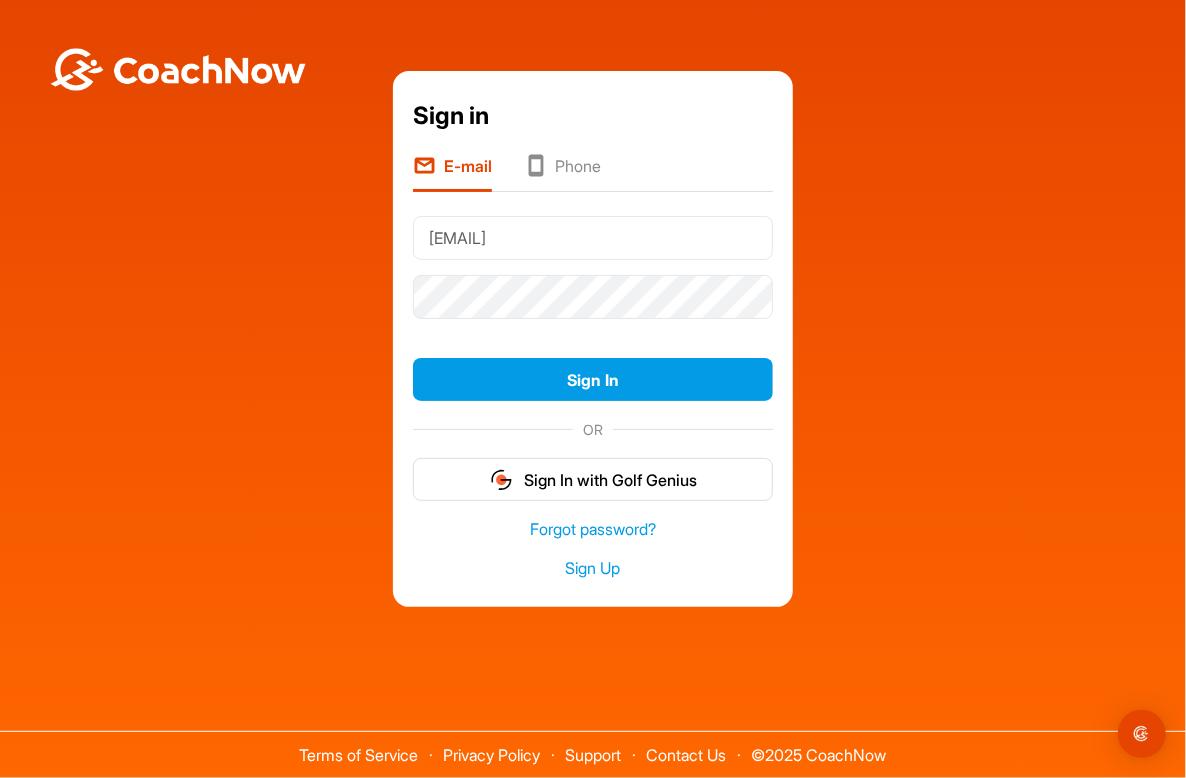click on "[EMAIL]" at bounding box center (593, 238) 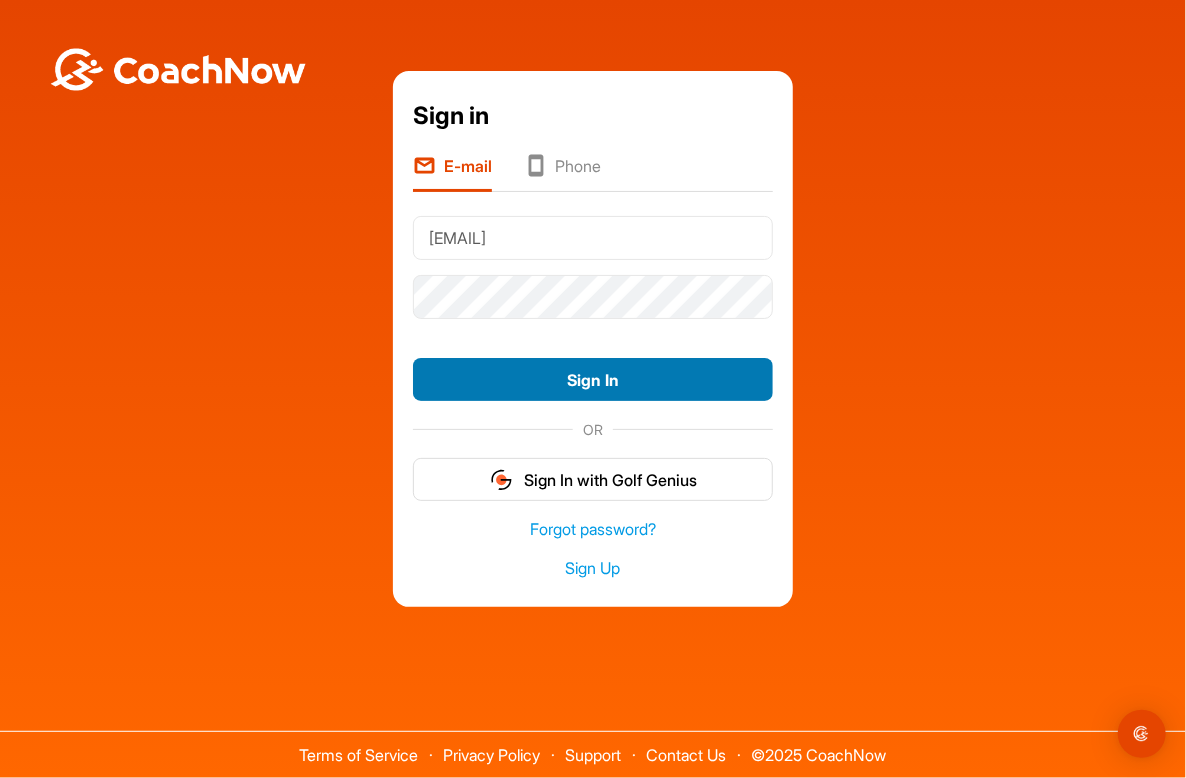 click on "Sign In" at bounding box center (593, 379) 